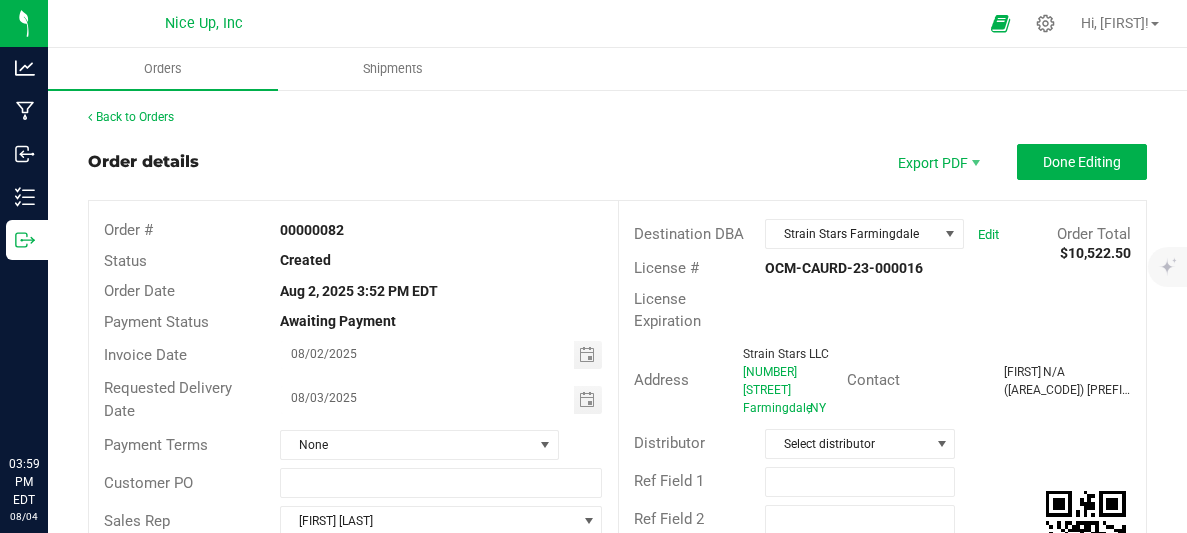 scroll, scrollTop: 0, scrollLeft: 0, axis: both 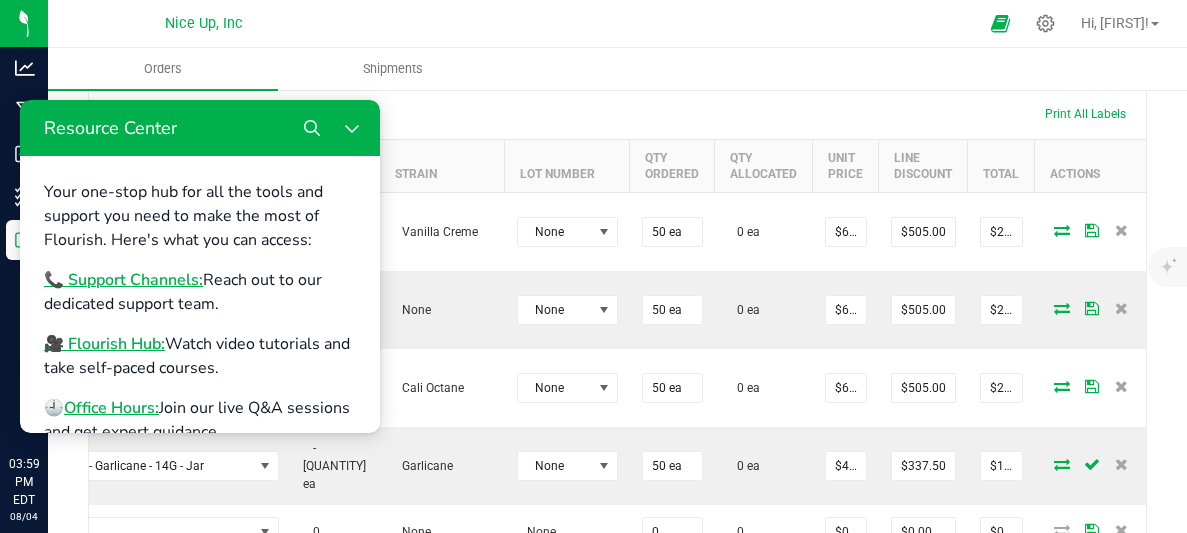 click on "Order Details Print All Labels Item  Sellable  Strain  Lot Number  Qty Ordered Qty Allocated Unit Price Line Discount Total Actions TT - Vanilla Creme - 14G - Jar  -[QUANTITY] ea   Vanilla Creme  None 50 ea  0 ea  $67.50000 $505.00 $2,870.00 TT- Cali Haze- 14g- jar  -[QUANTITY] ea   None  None 50 ea  0 ea  $67.50000 $505.00 $2,870.00 TT- Cali Octane- 14g- jar  -[QUANTITY] ea   Cali Octane  None 50 ea  0 ea  $67.50000 $505.00 $2,870.00 KF - Garlicane - 14G - Jar  -[QUANTITY] ea   Garlicane  None 50 ea  0 ea  $45.00000 $337.50 $1,912.50  0    None   None  0  0   $0.00000 $0.00 $0.00
Add New Detail" at bounding box center (617, 362) 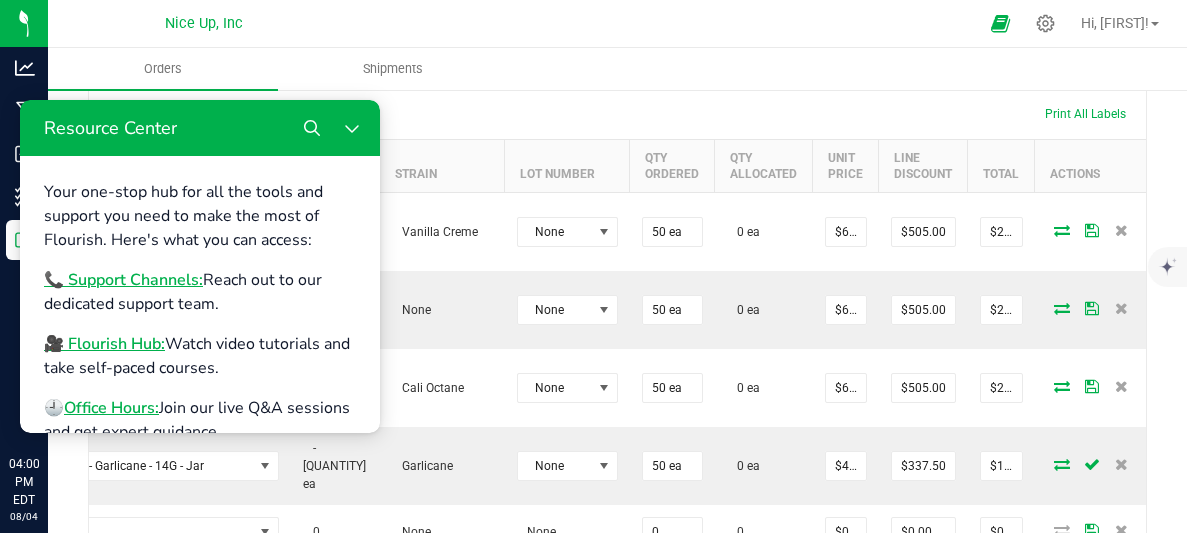 click at bounding box center (747, 114) 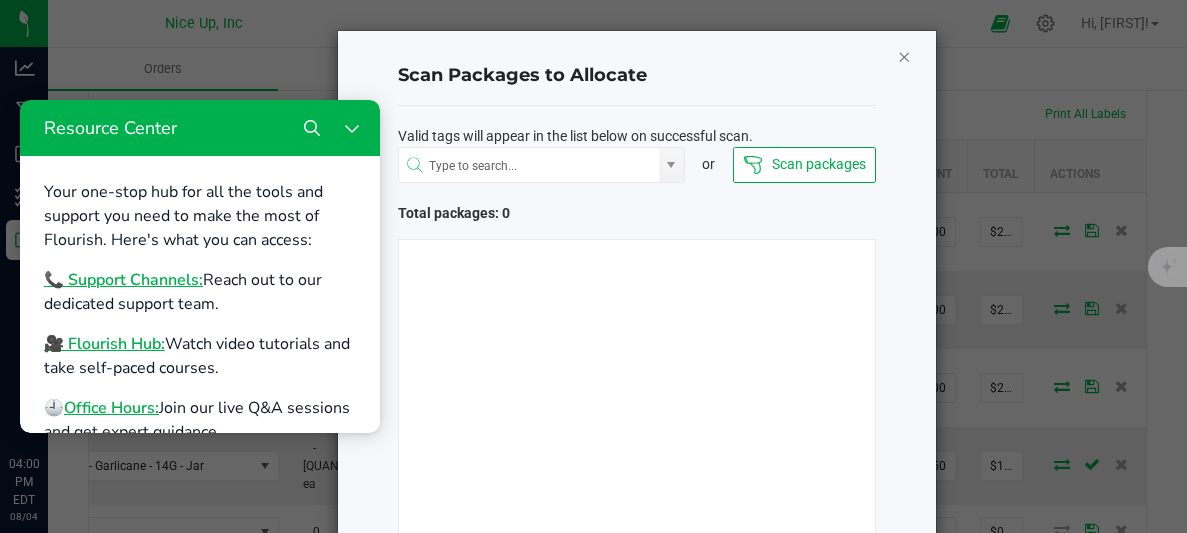 click 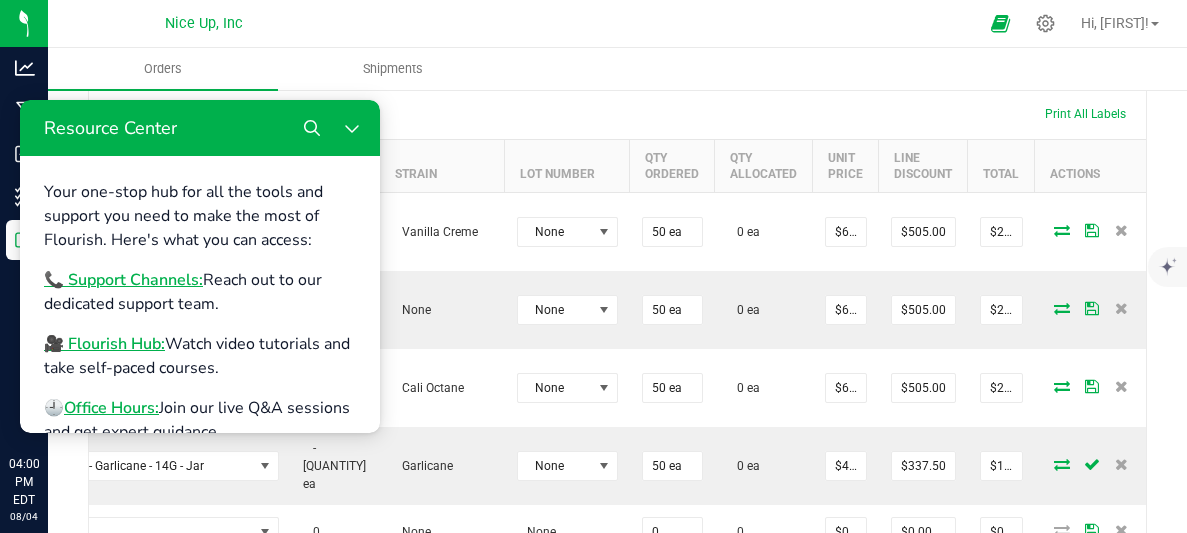 click at bounding box center (747, 114) 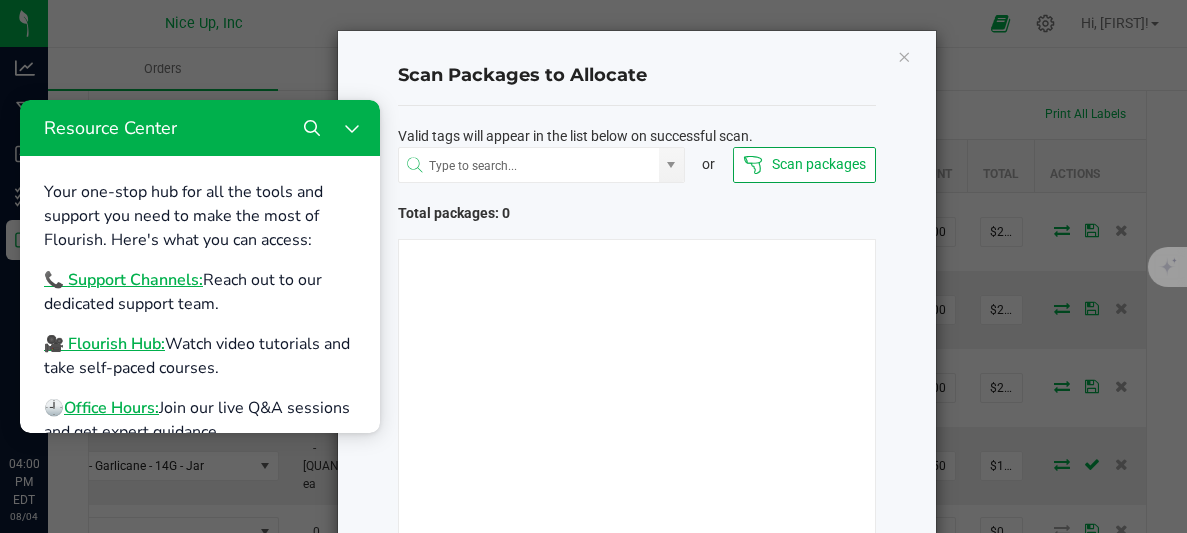 click on "Valid tags will appear in the list below on successful scan.
or
Scan packages   Total packages: 0" 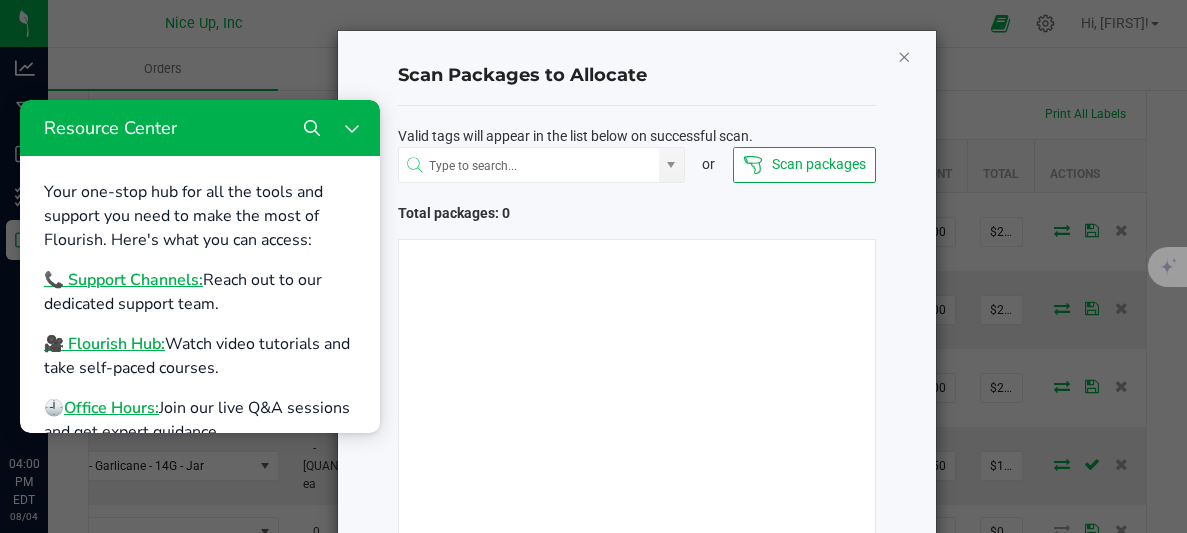 click 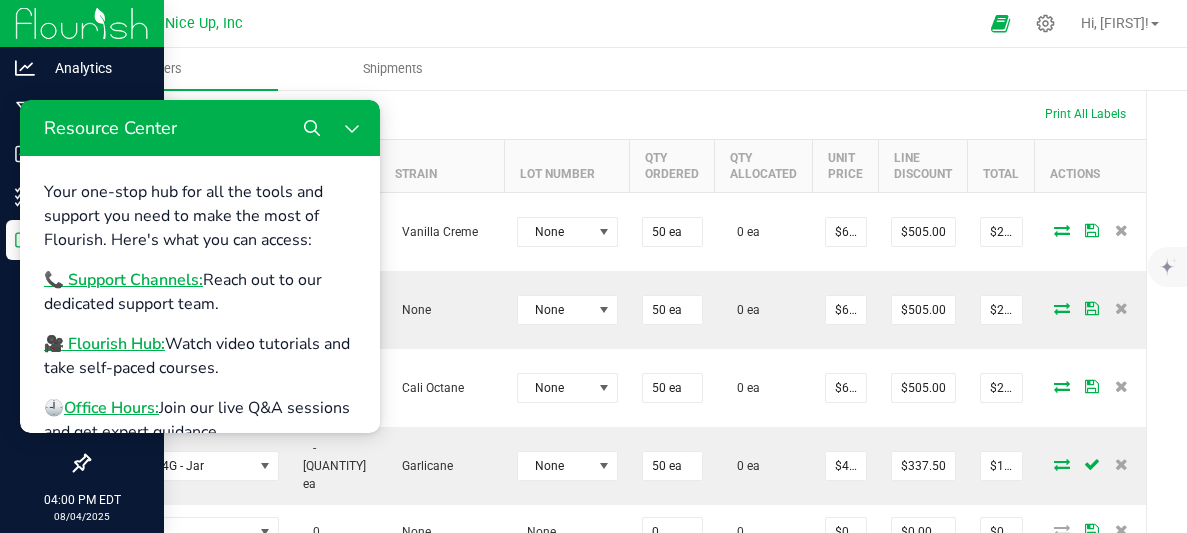 click at bounding box center (82, 353) 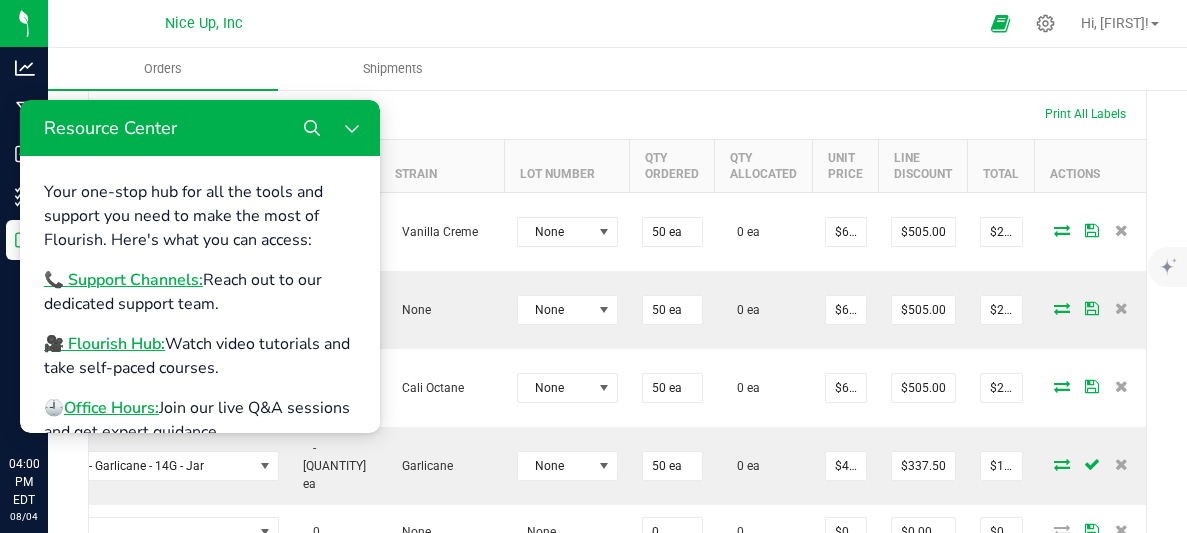 click at bounding box center [747, 114] 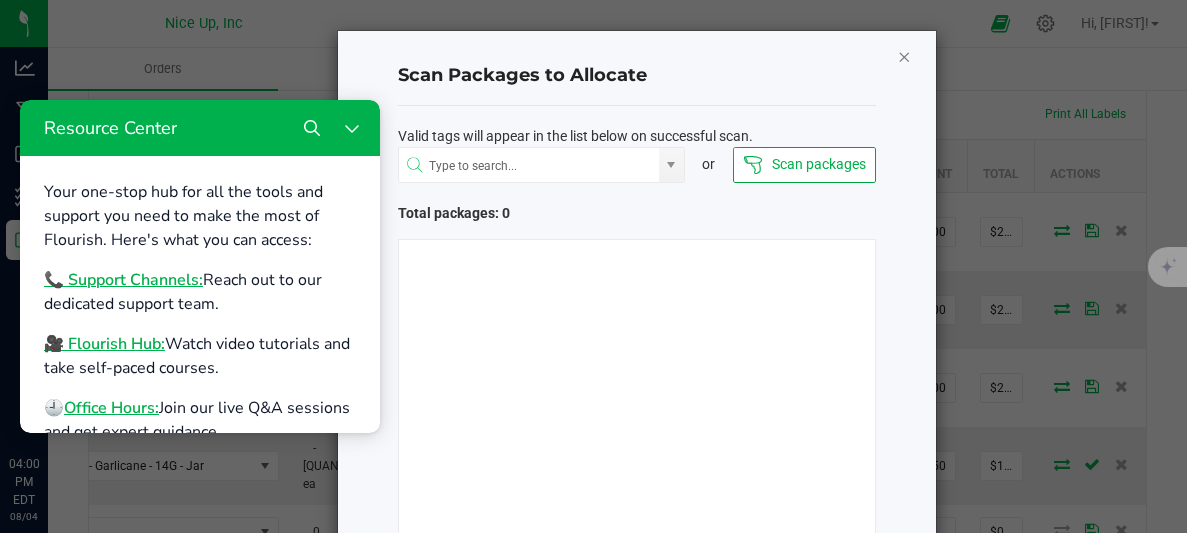 click 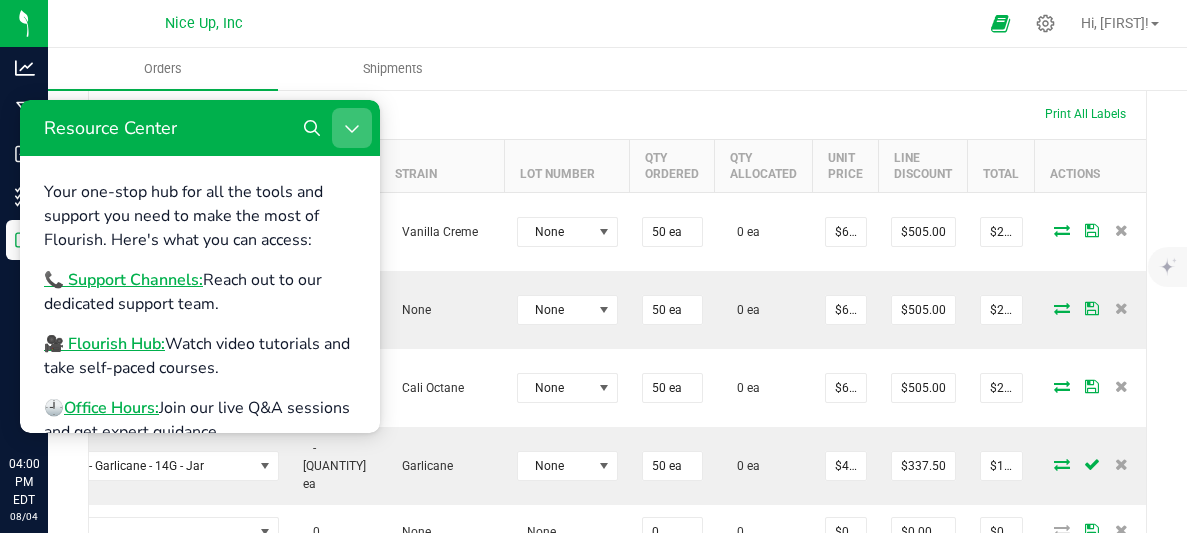 click at bounding box center (352, 128) 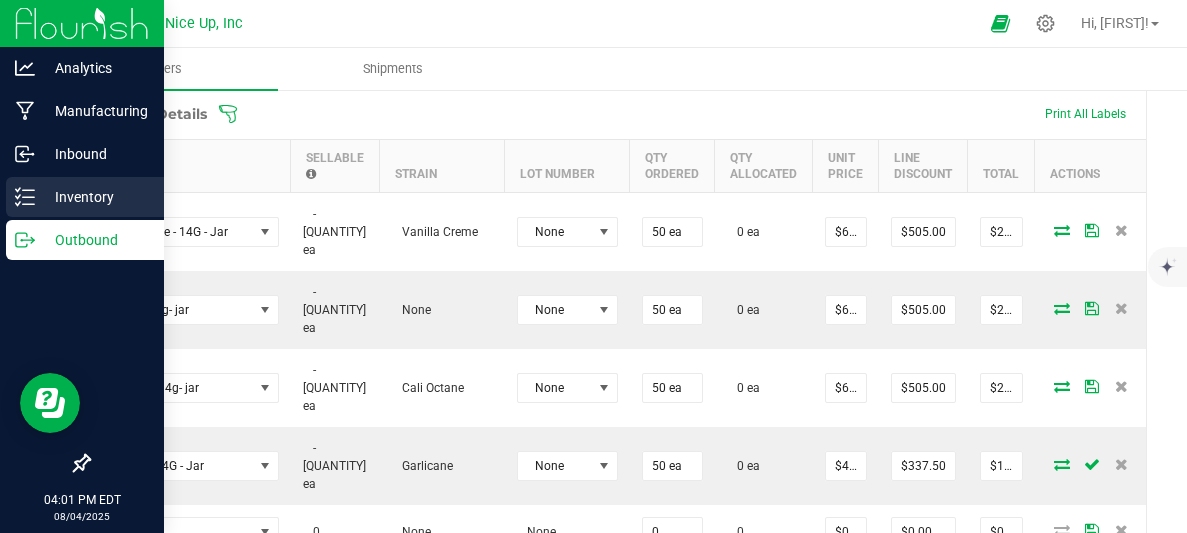 click on "Inventory" at bounding box center (95, 197) 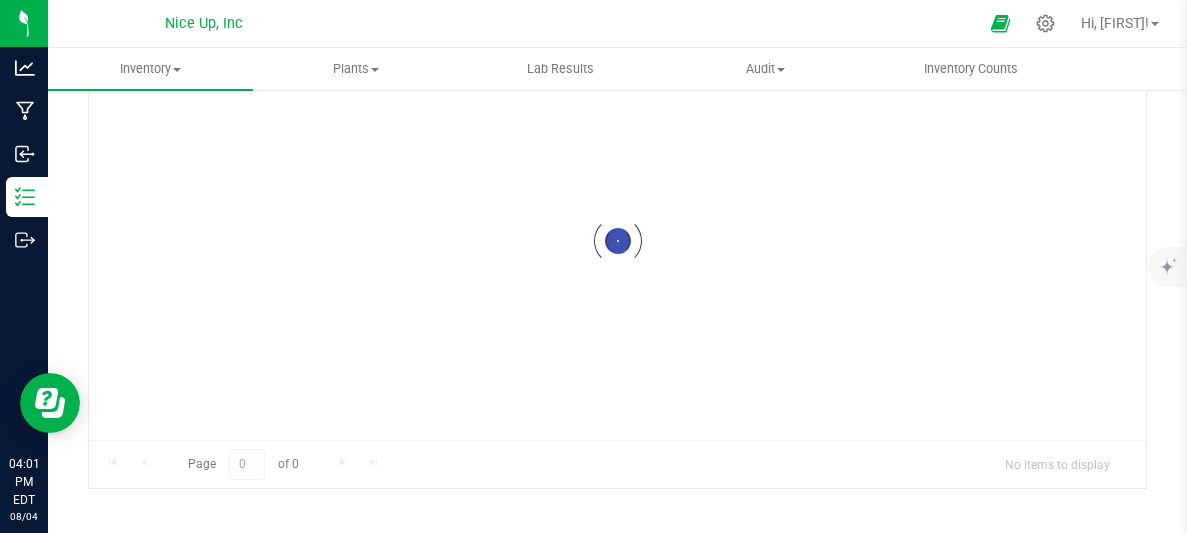 scroll, scrollTop: 165, scrollLeft: 0, axis: vertical 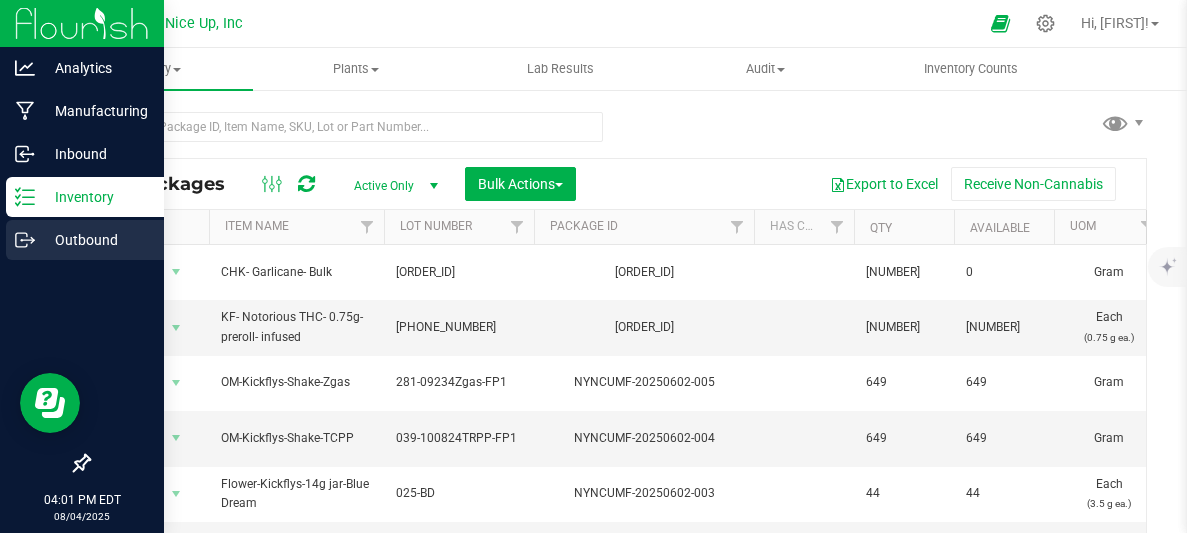 click on "Outbound" at bounding box center [95, 240] 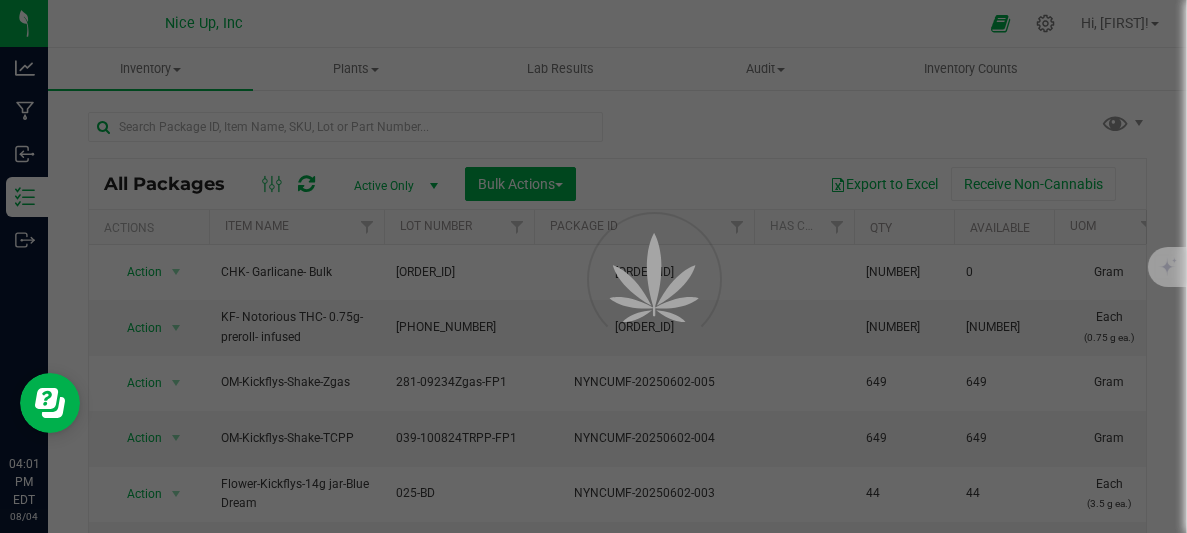click at bounding box center (593, 266) 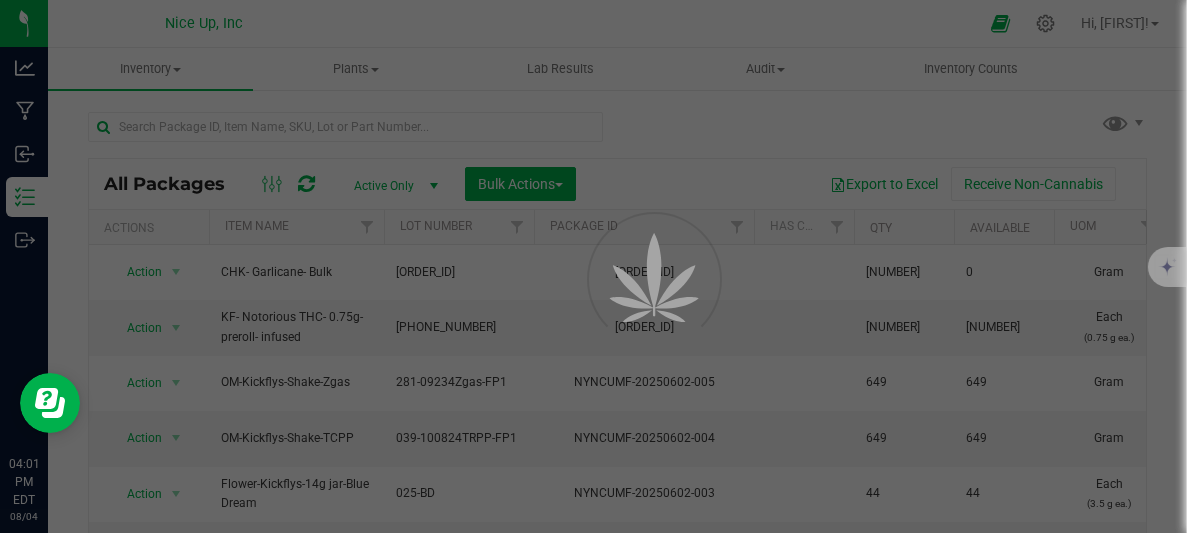 click at bounding box center [593, 266] 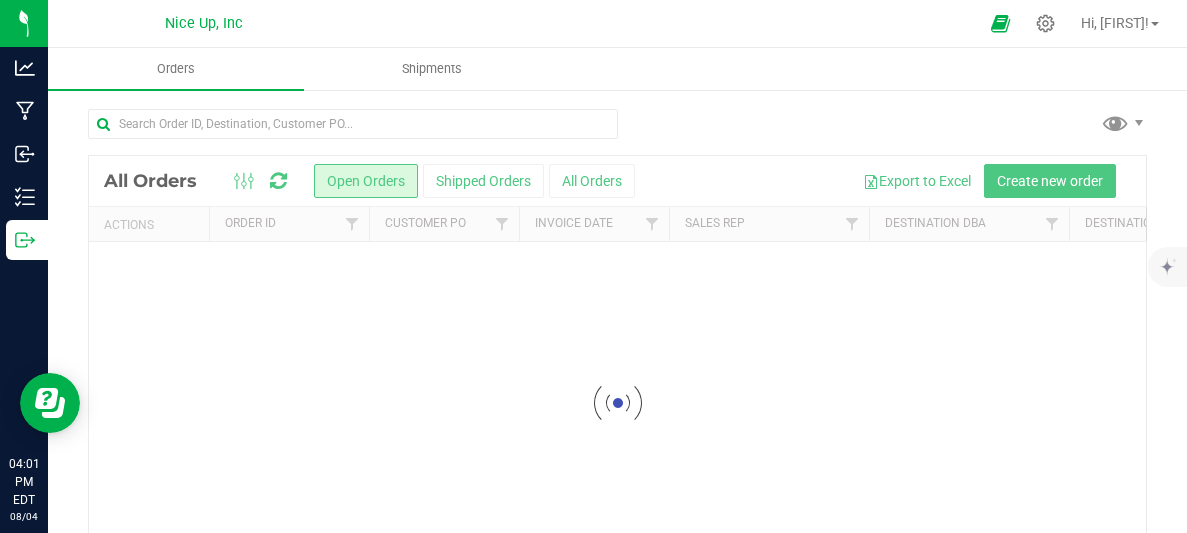 click at bounding box center (353, 132) 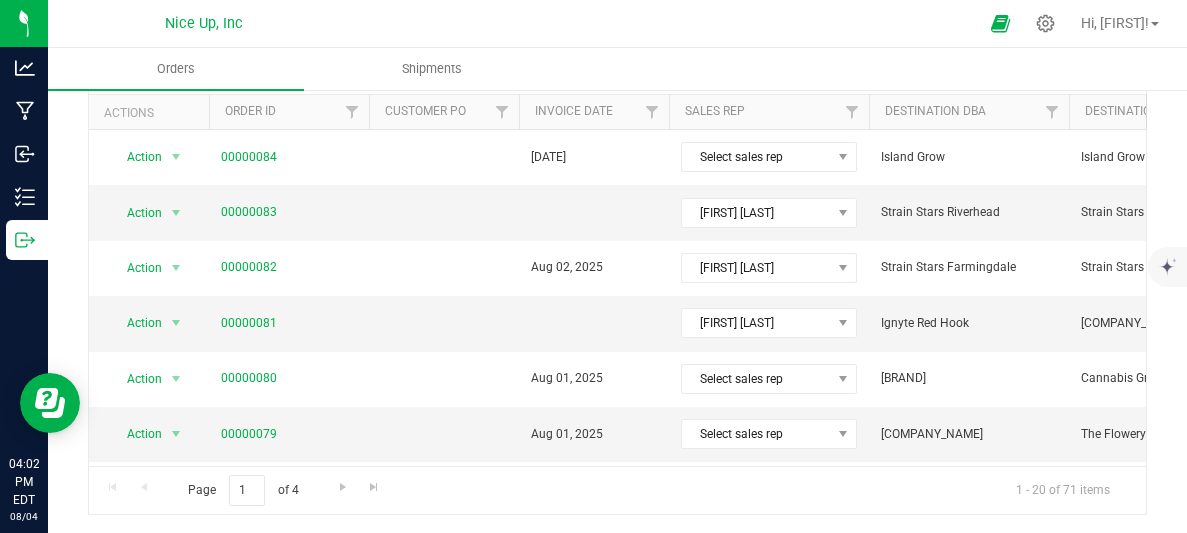 scroll, scrollTop: 0, scrollLeft: 0, axis: both 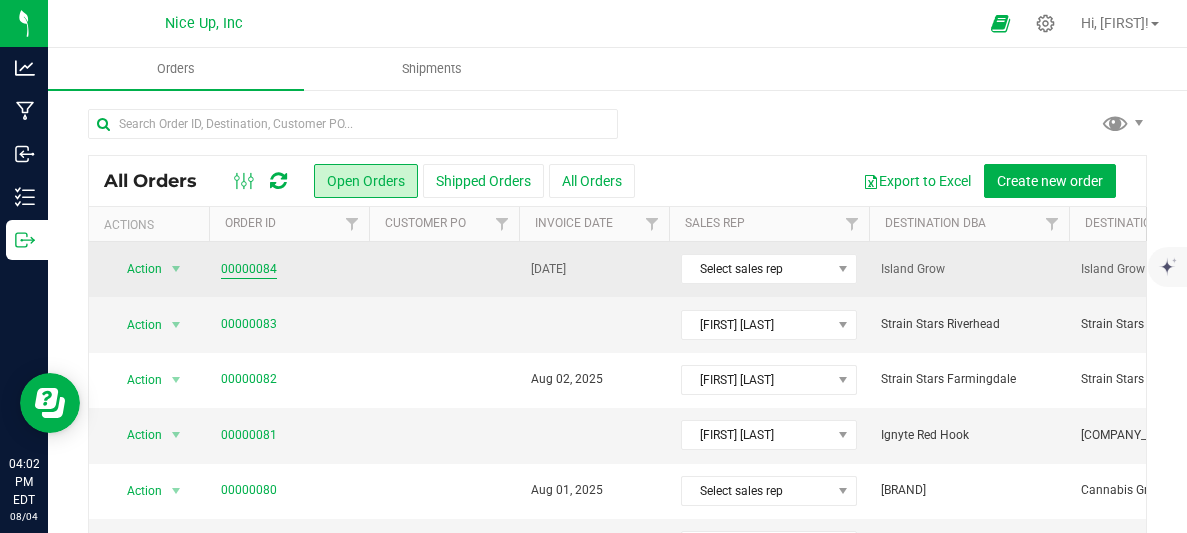 click on "00000084" at bounding box center [249, 269] 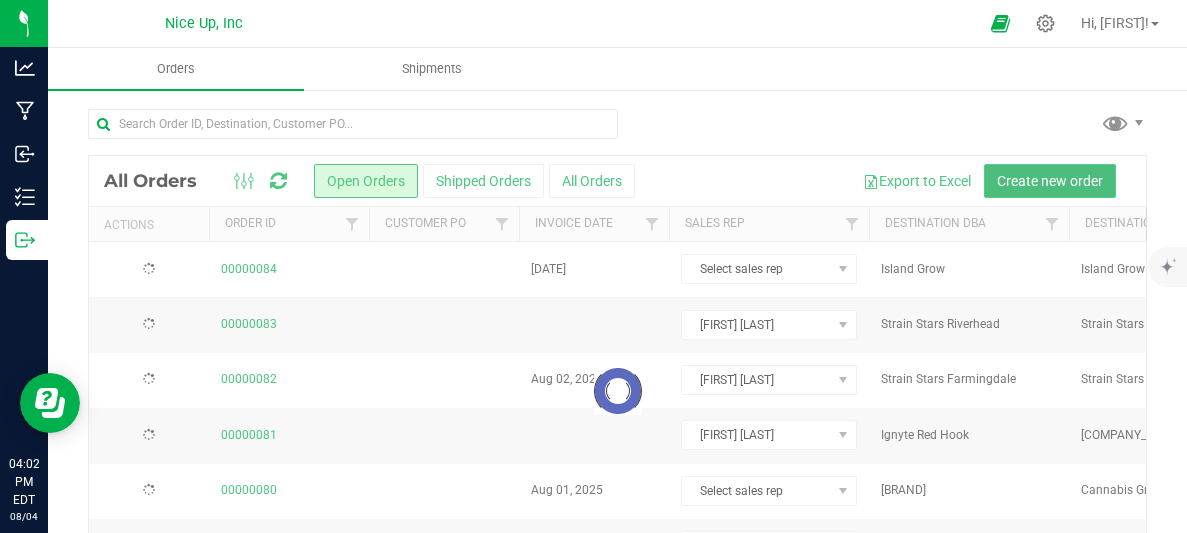 click on "Create new order" at bounding box center (1050, 181) 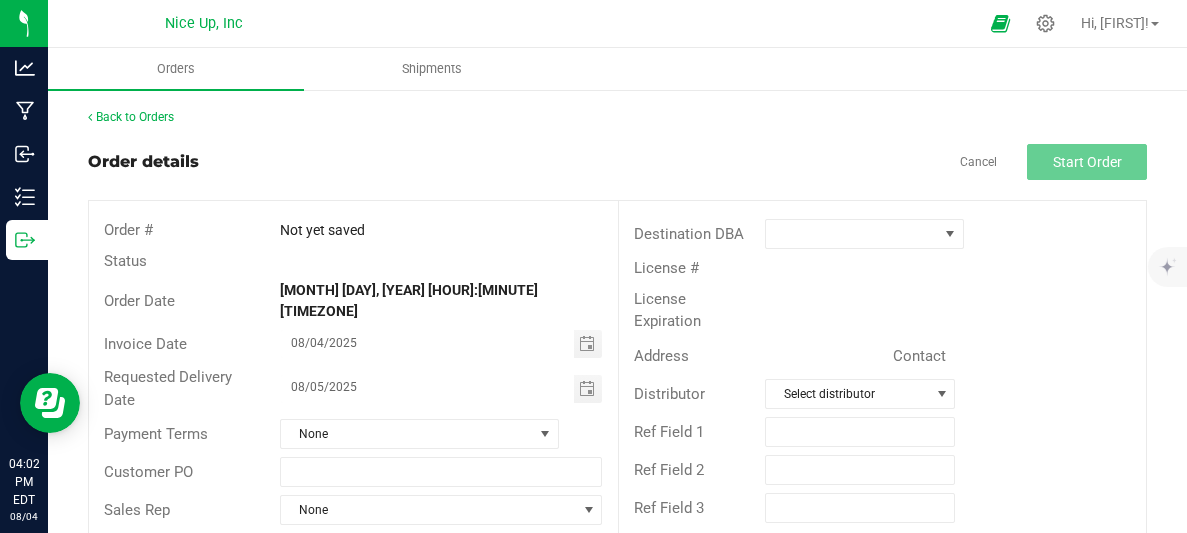 scroll, scrollTop: 28, scrollLeft: 0, axis: vertical 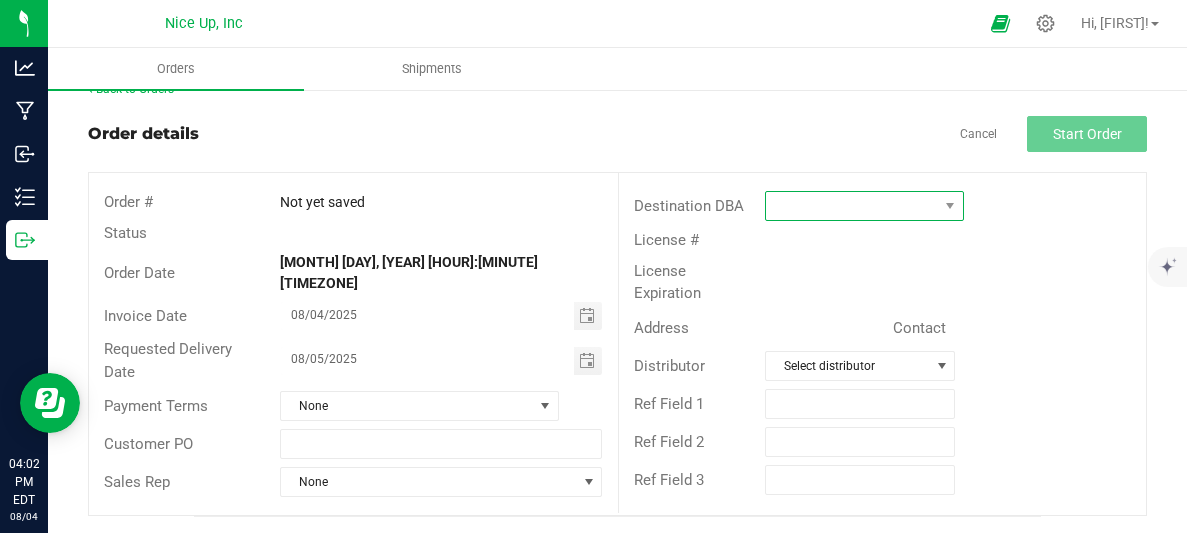 click at bounding box center (852, 206) 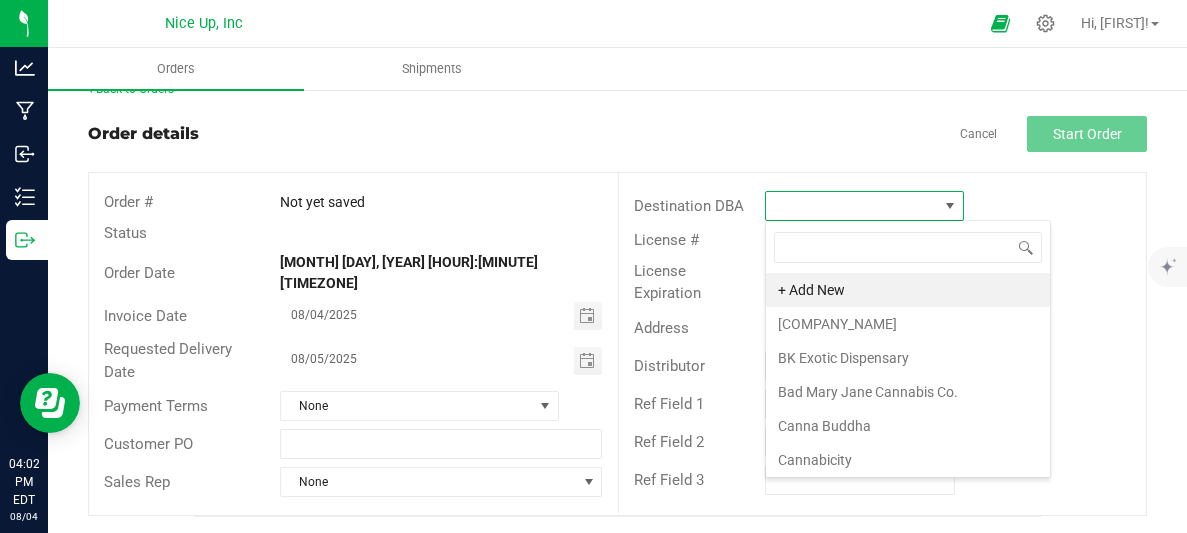 scroll, scrollTop: 99970, scrollLeft: 99800, axis: both 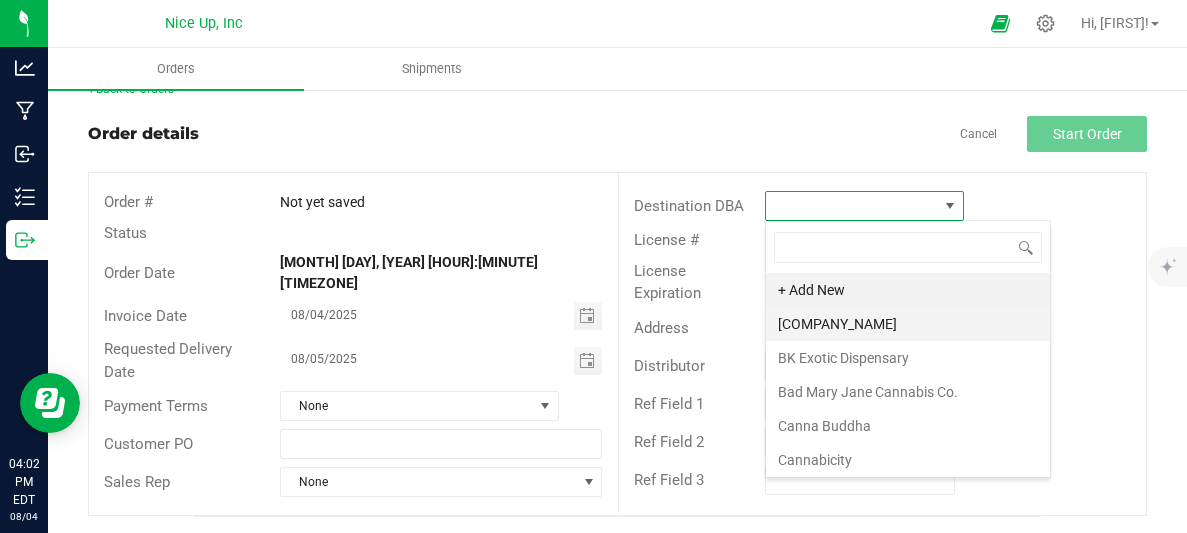 click on "[COMPANY_NAME]" at bounding box center [908, 324] 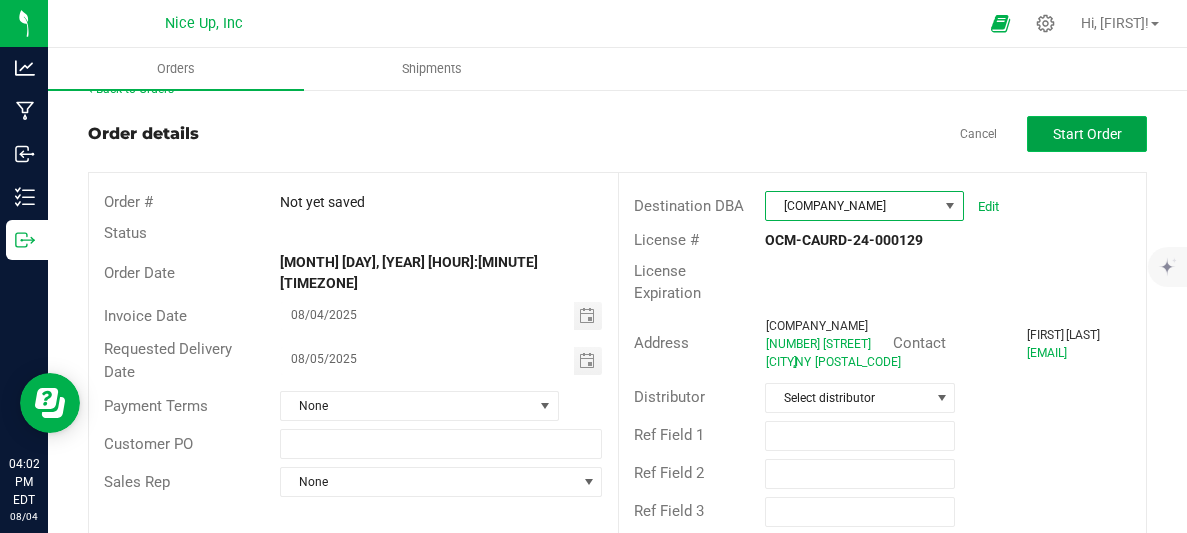 click on "Start Order" at bounding box center (1087, 134) 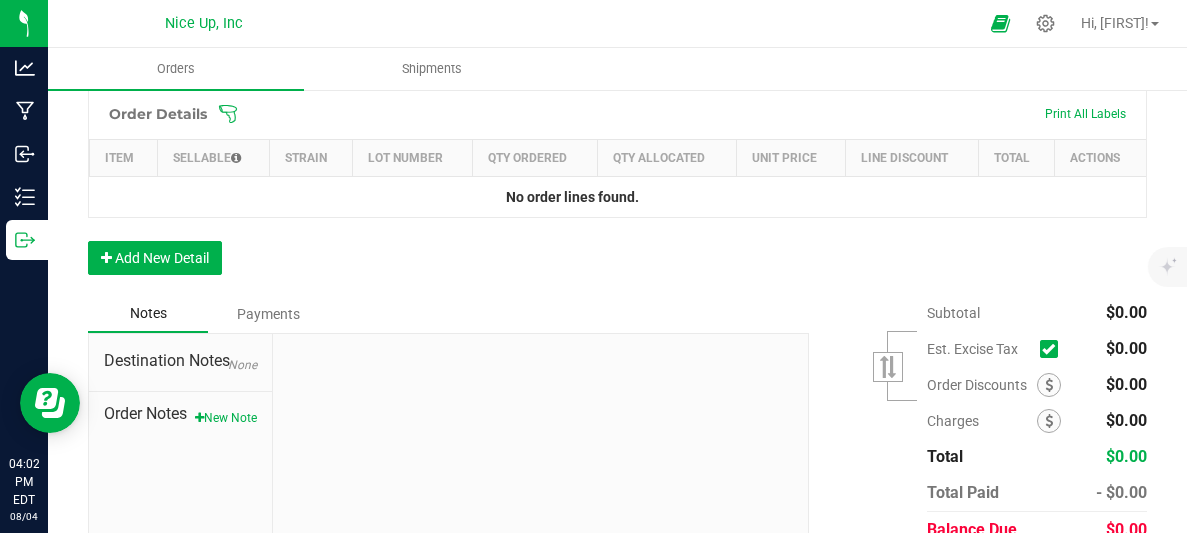 scroll, scrollTop: 509, scrollLeft: 0, axis: vertical 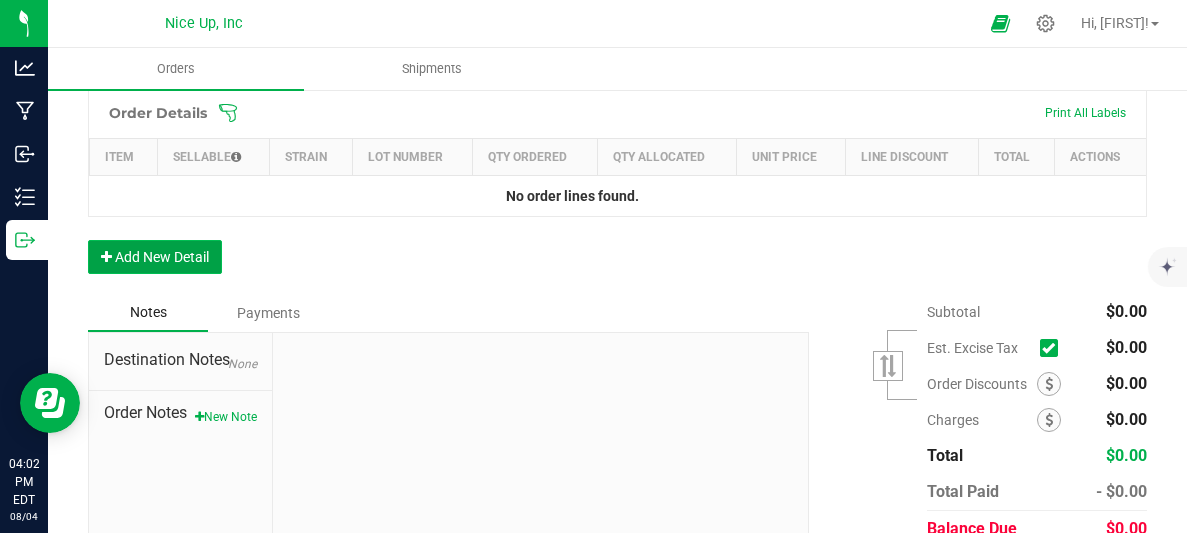 click on "Add New Detail" at bounding box center (155, 257) 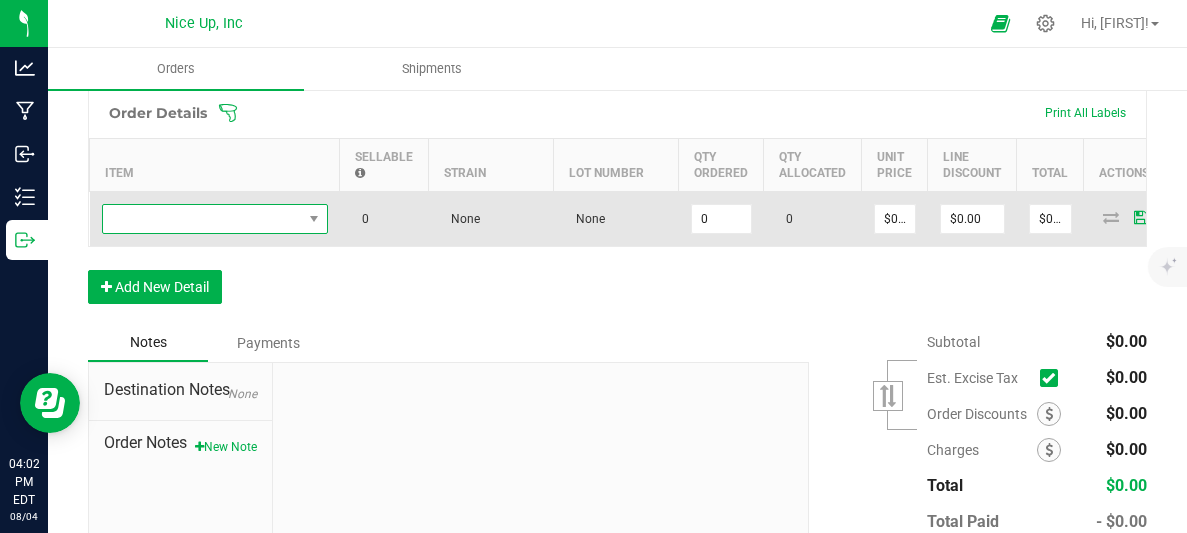 click at bounding box center (202, 219) 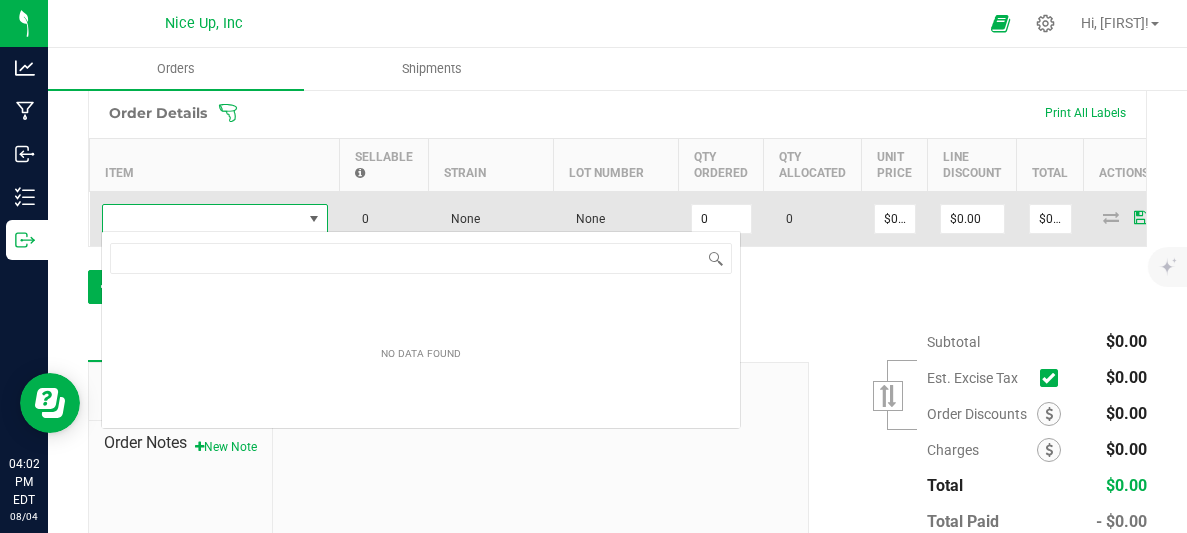 scroll, scrollTop: 99970, scrollLeft: 99774, axis: both 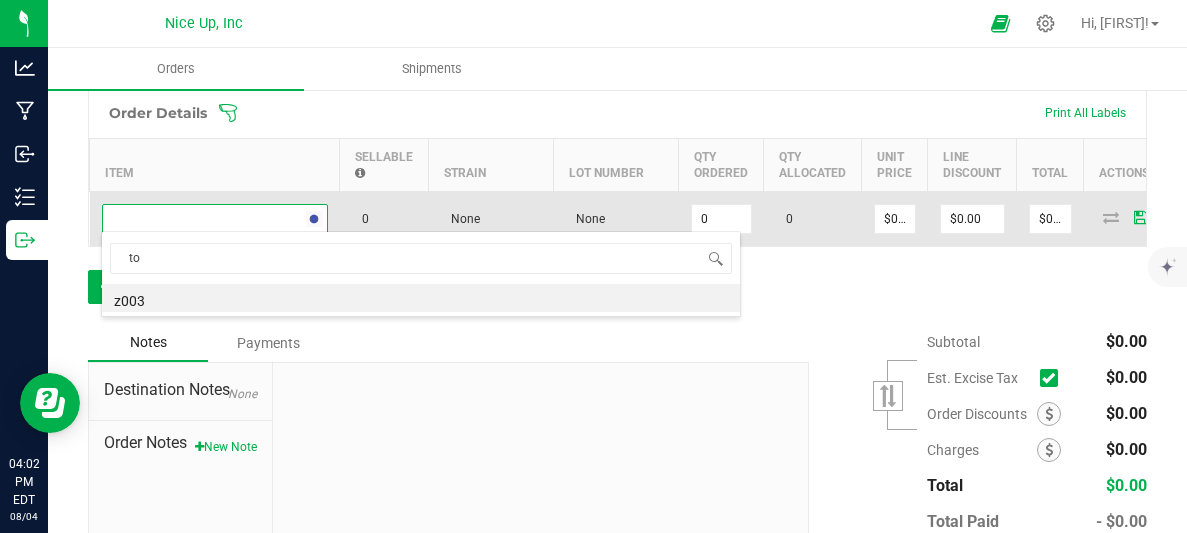type on "t" 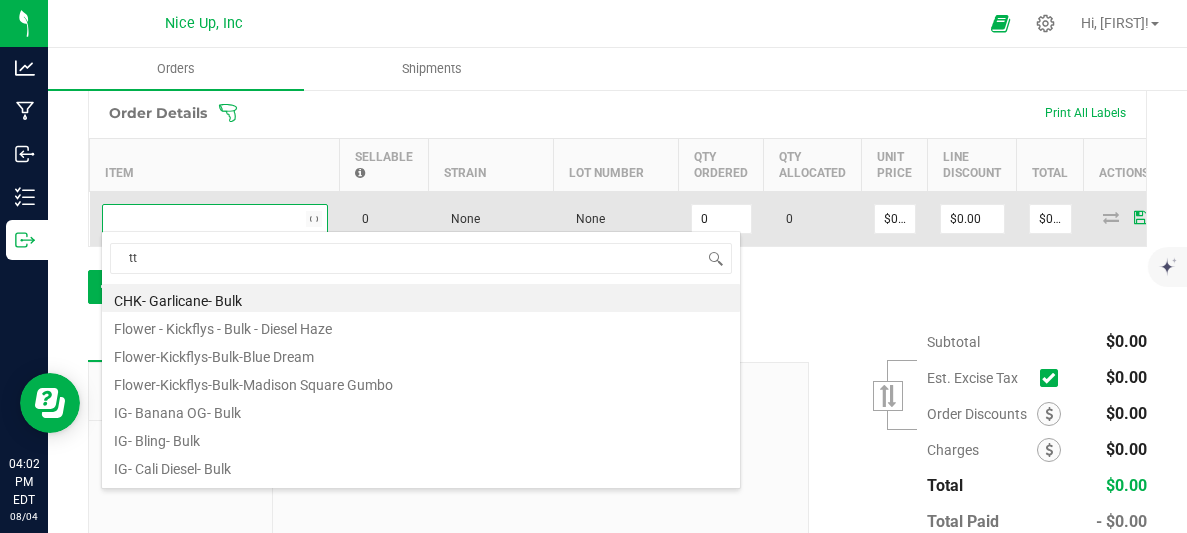 type on "t" 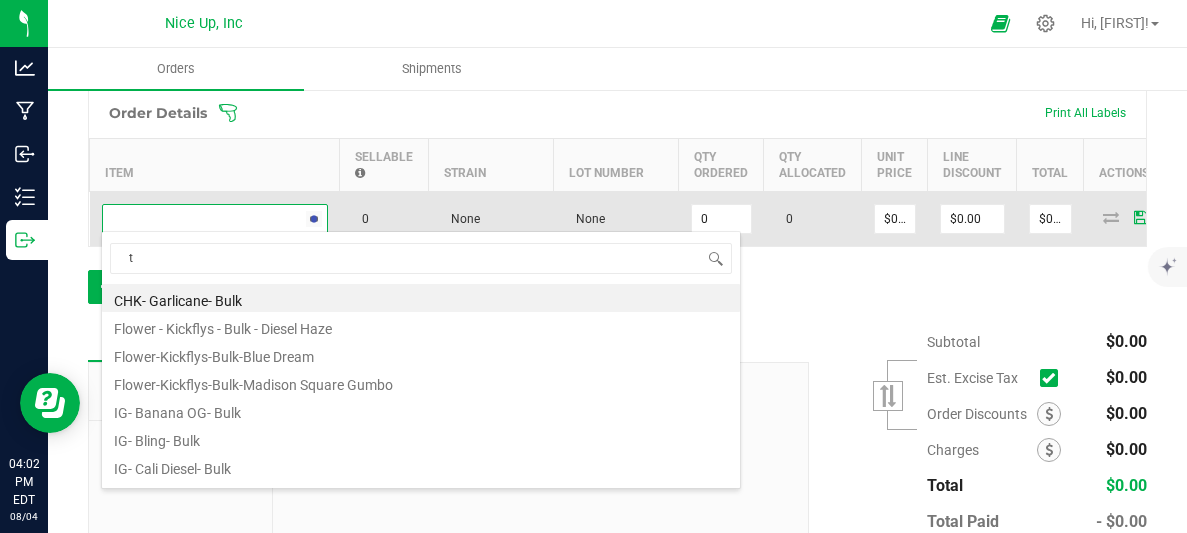 type 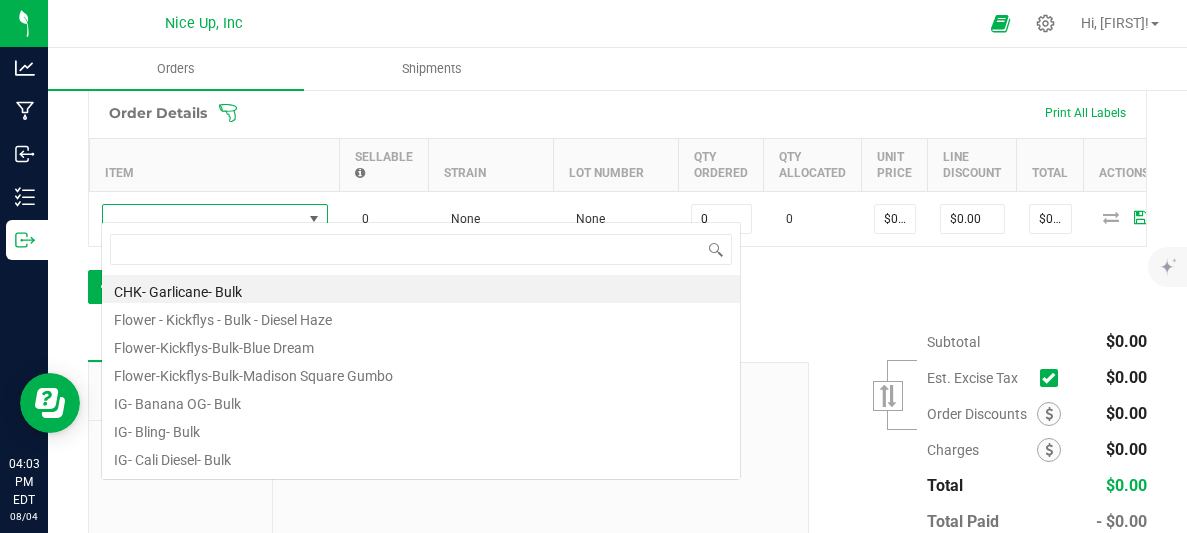 scroll, scrollTop: 0, scrollLeft: 0, axis: both 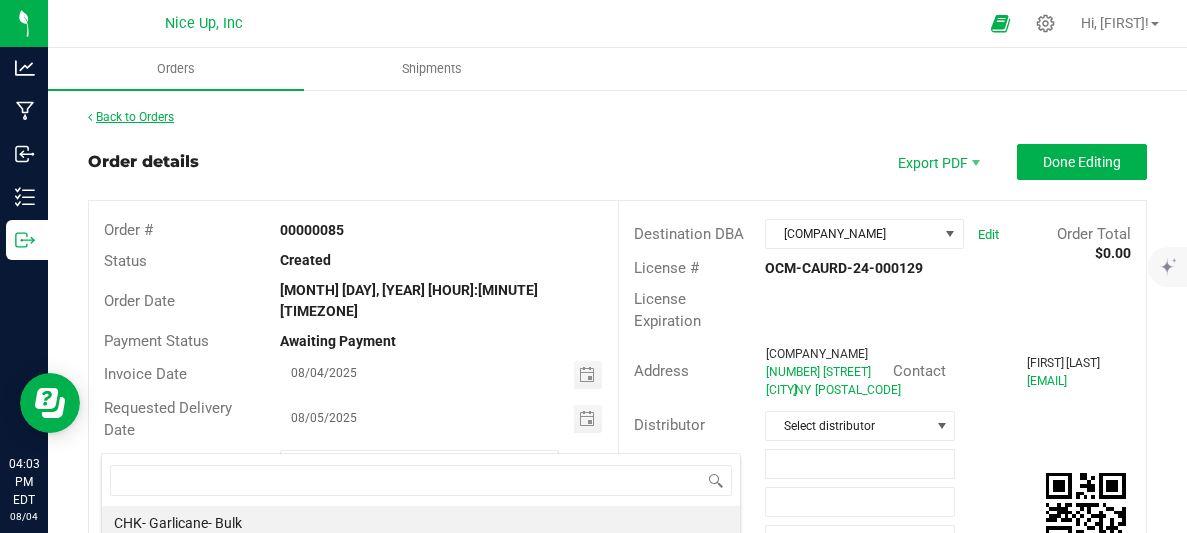 click on "Back to Orders" at bounding box center [131, 117] 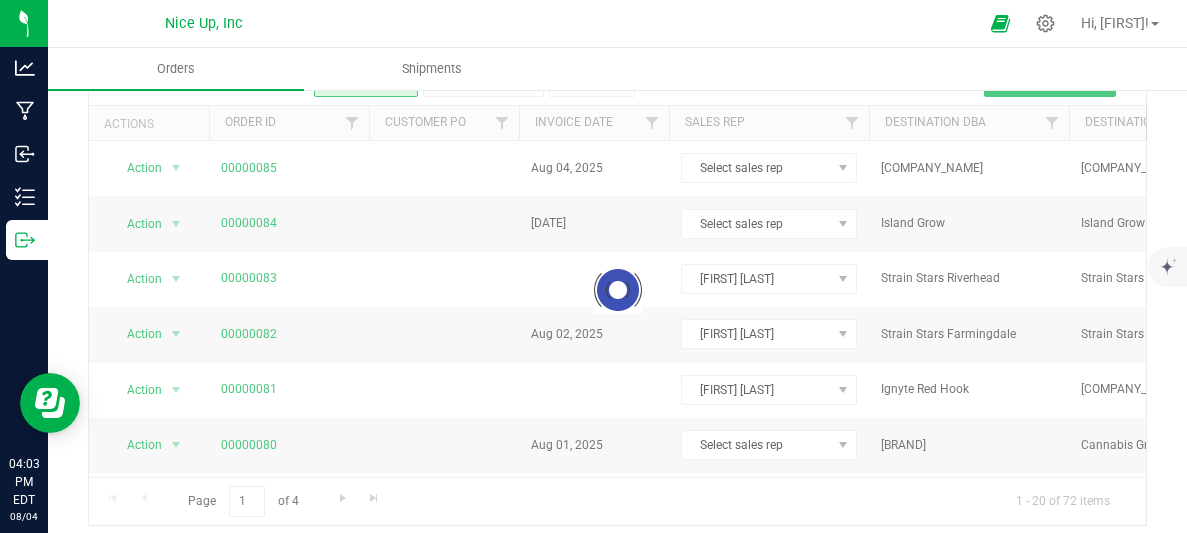 scroll, scrollTop: 112, scrollLeft: 0, axis: vertical 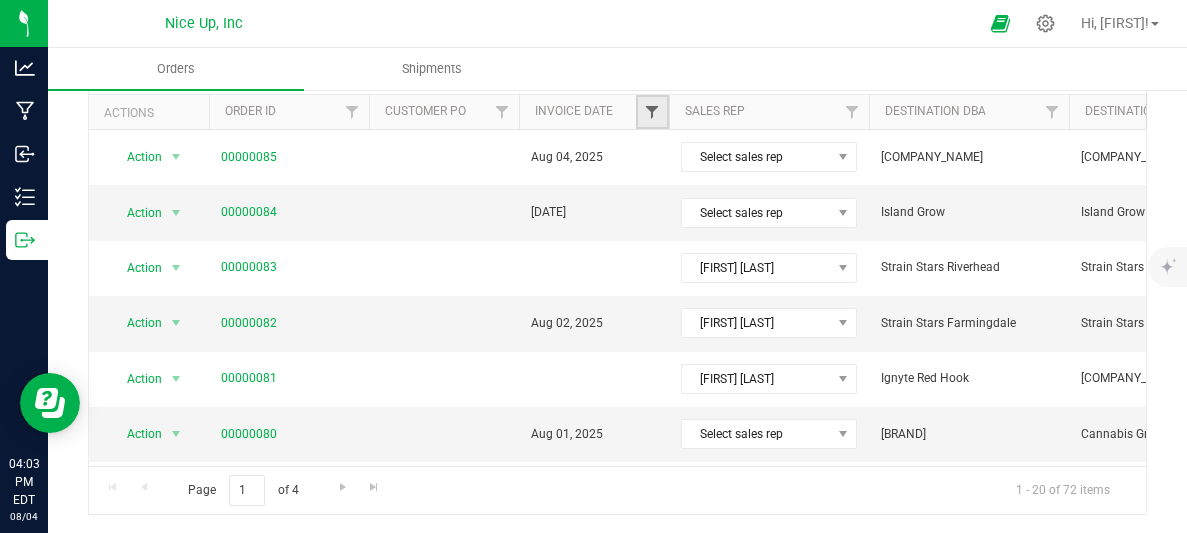 click at bounding box center (652, 112) 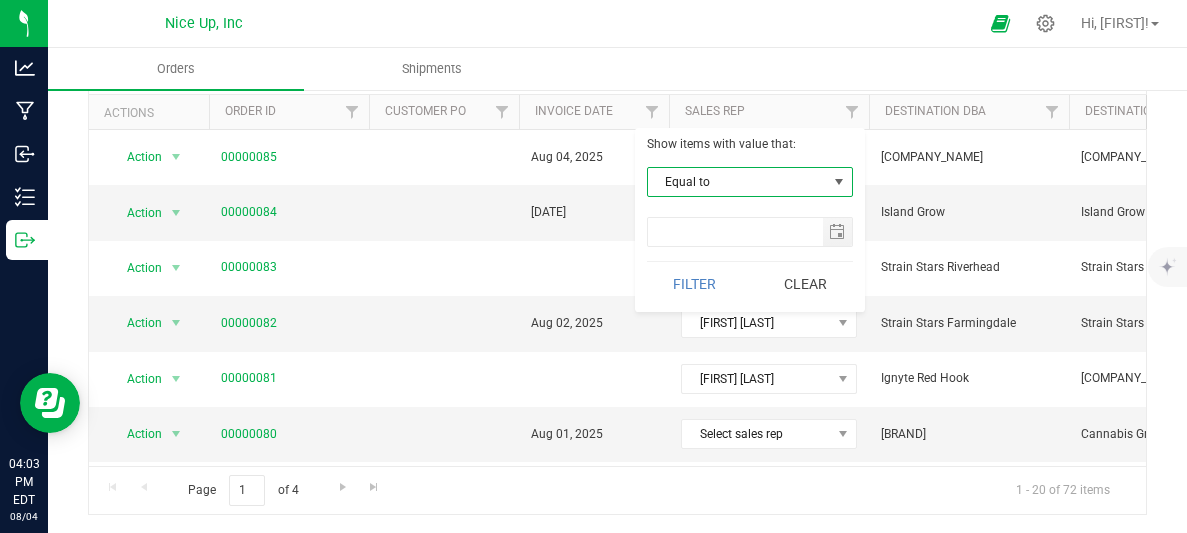click on "Equal to" at bounding box center [737, 182] 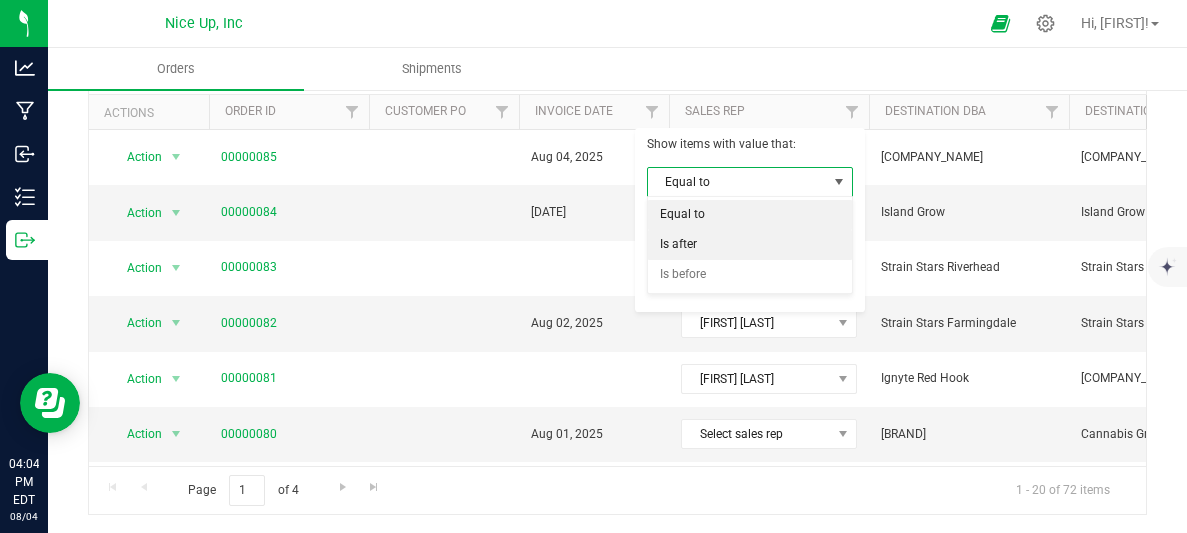 click on "Is after" at bounding box center (750, 245) 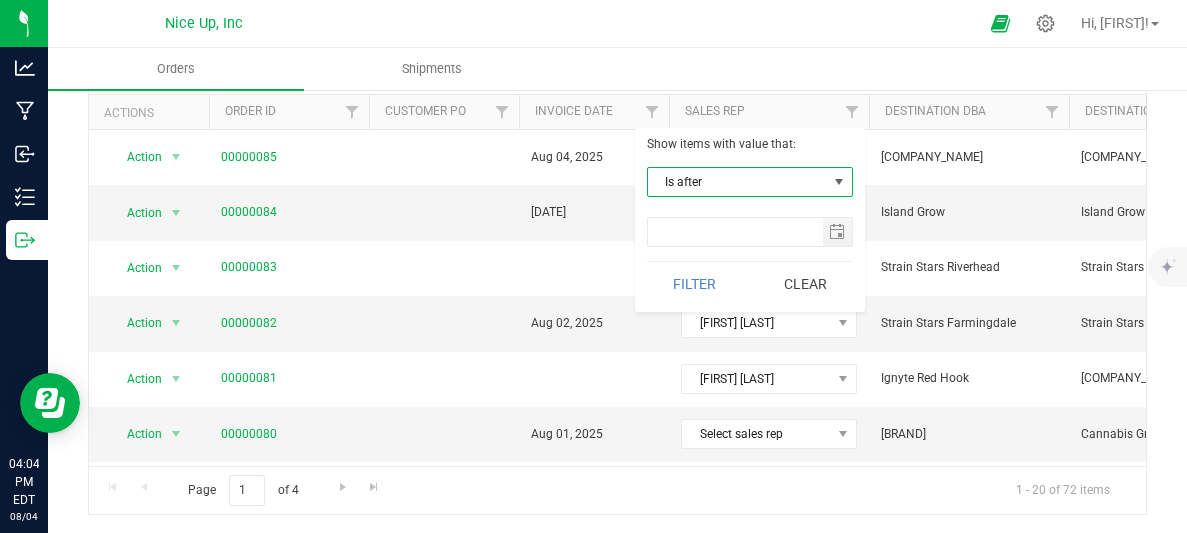 click on "Show items with value that: Is after Equal to Is after Is before Filter Clear" at bounding box center [750, 220] 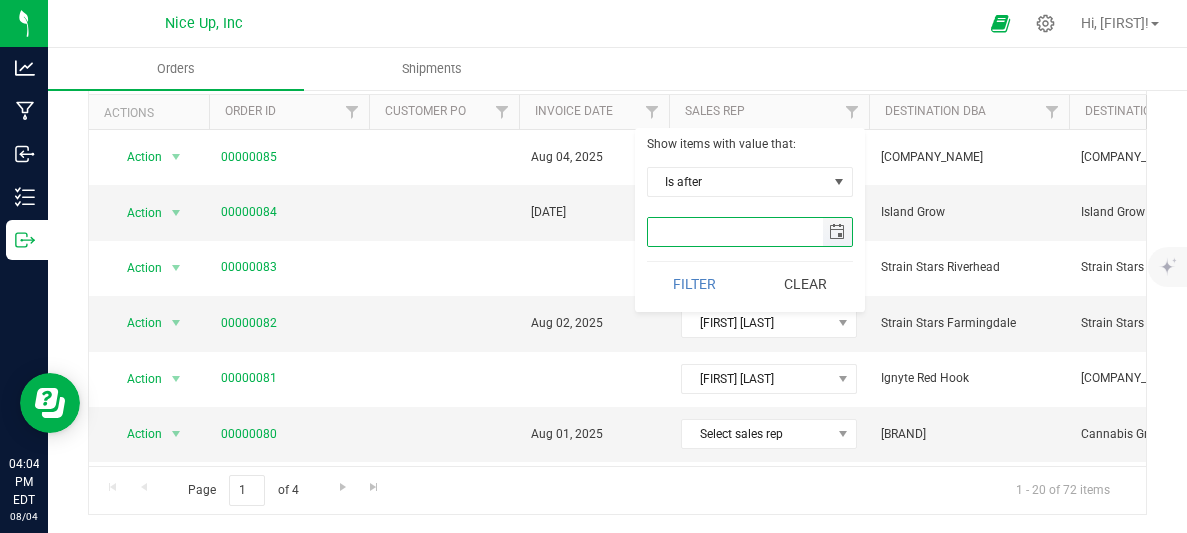 click at bounding box center [735, 232] 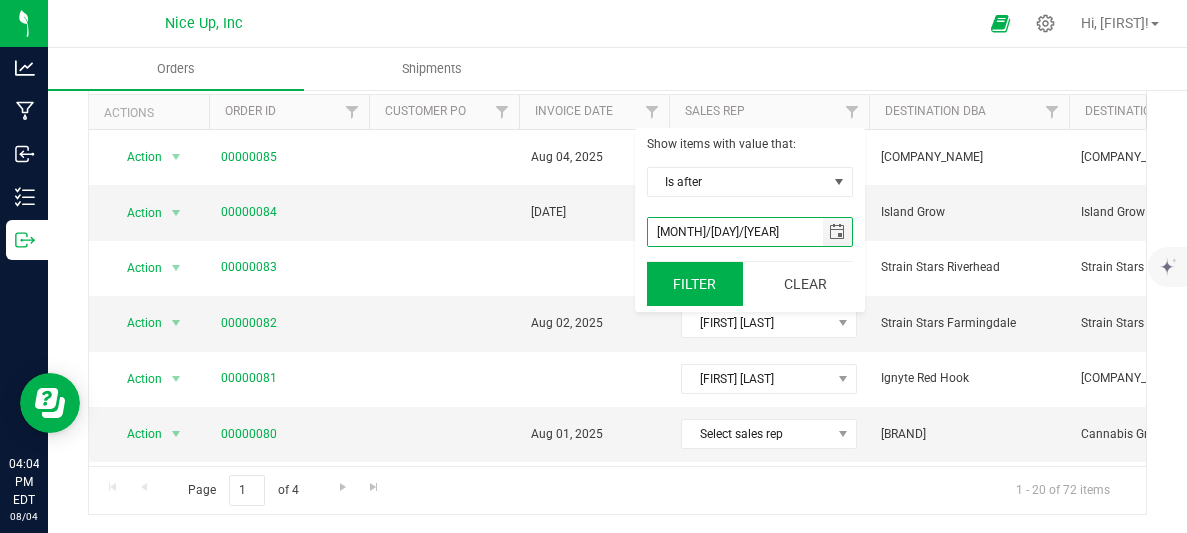 type on "[MONTH]/[DAY]/[YEAR]" 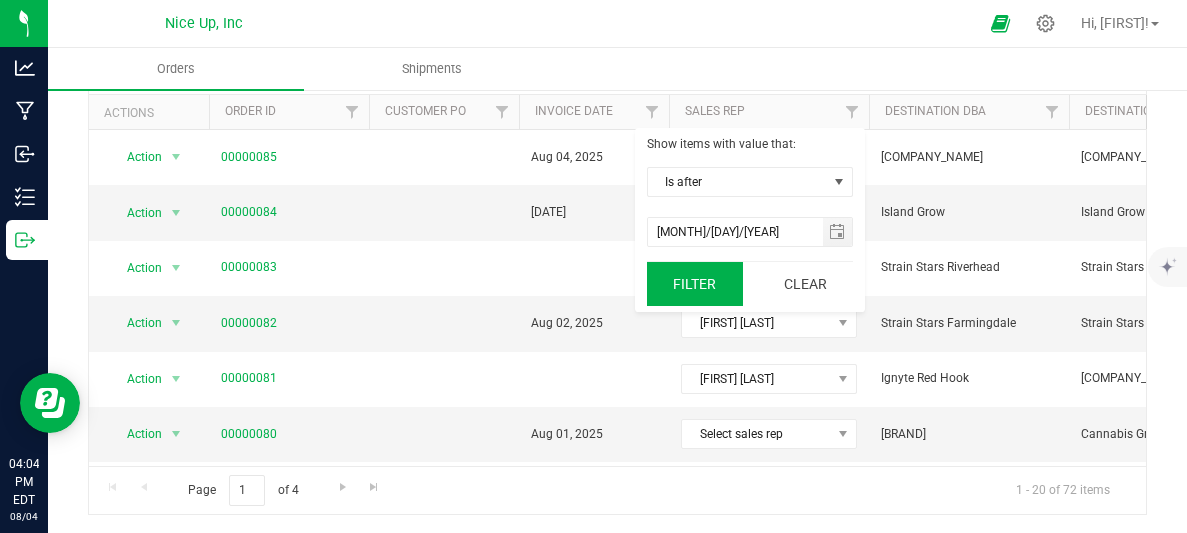 click on "Filter" at bounding box center [695, 284] 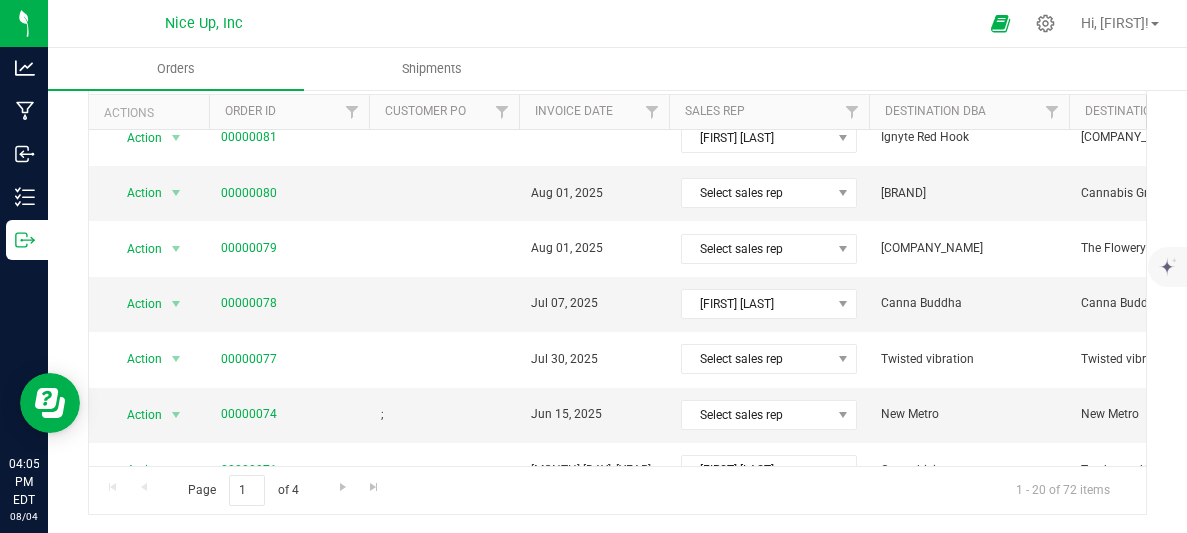 scroll, scrollTop: 241, scrollLeft: 1, axis: both 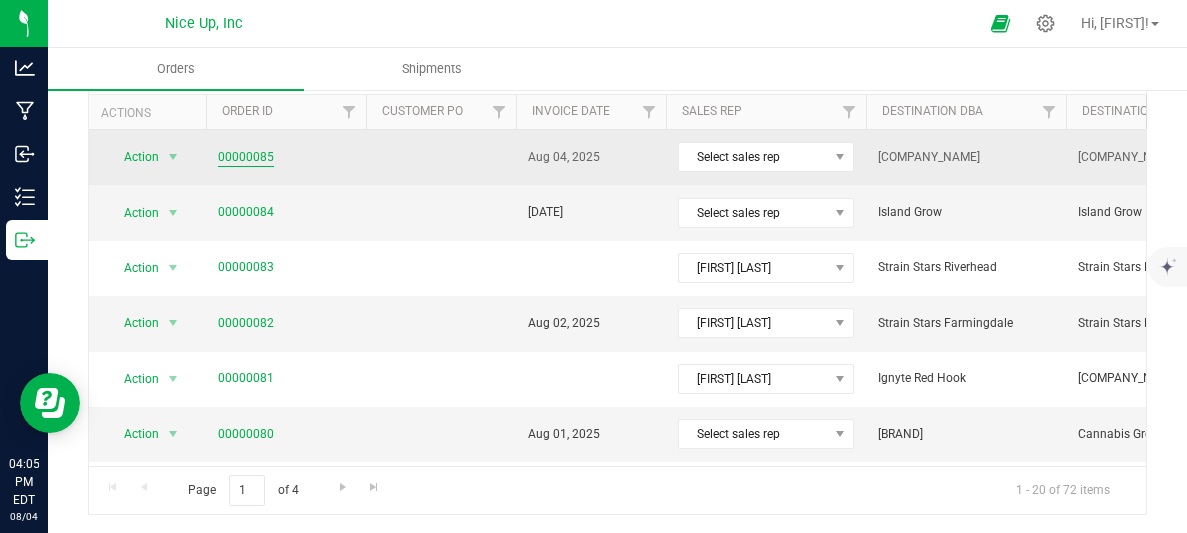 click on "00000085" at bounding box center [246, 157] 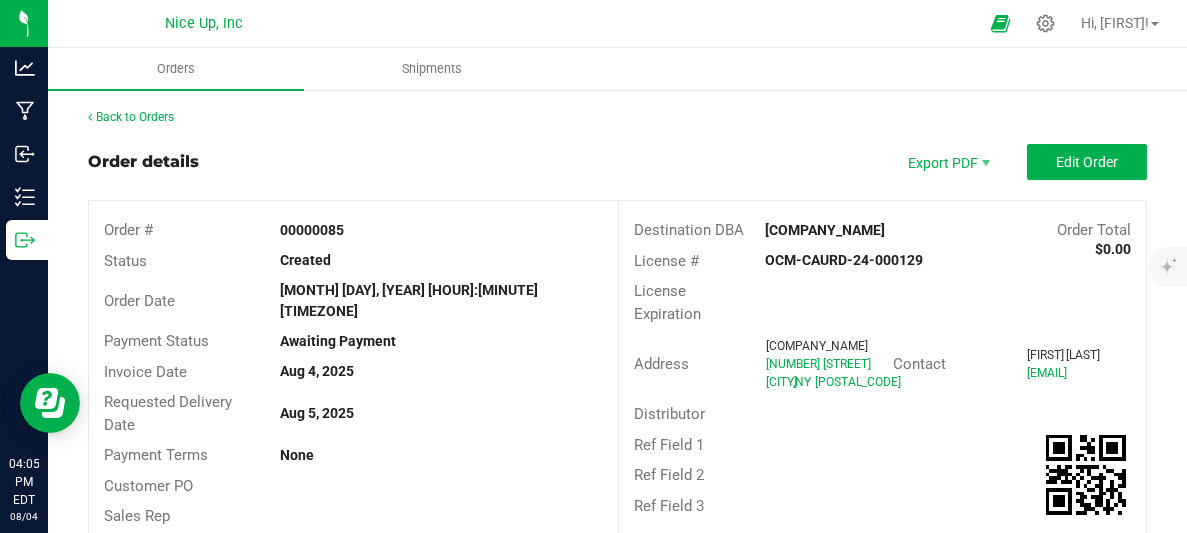 scroll, scrollTop: 6, scrollLeft: 0, axis: vertical 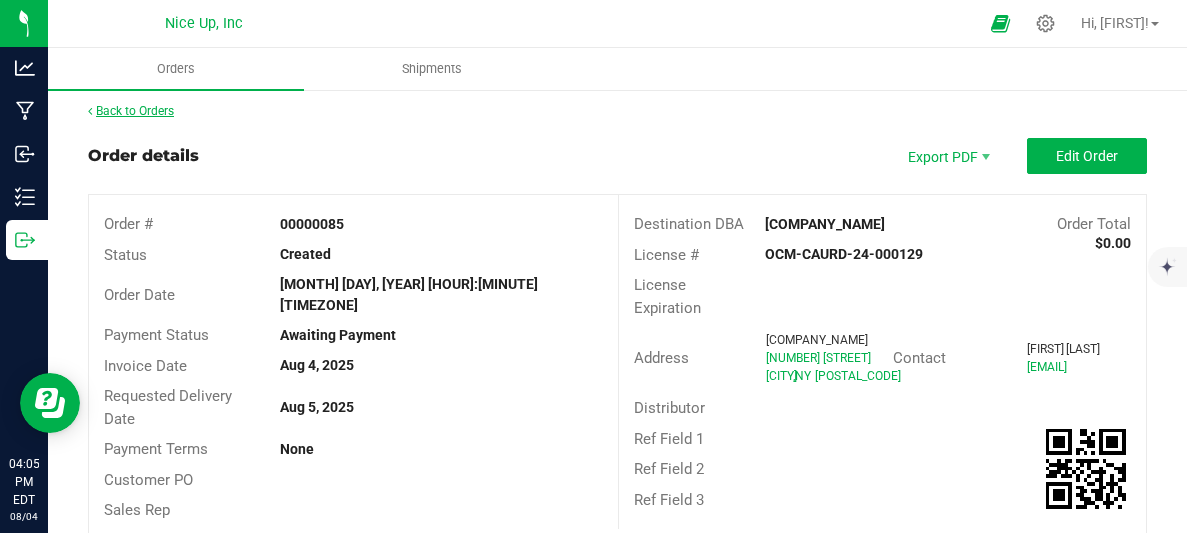 click on "Back to Orders" at bounding box center [131, 111] 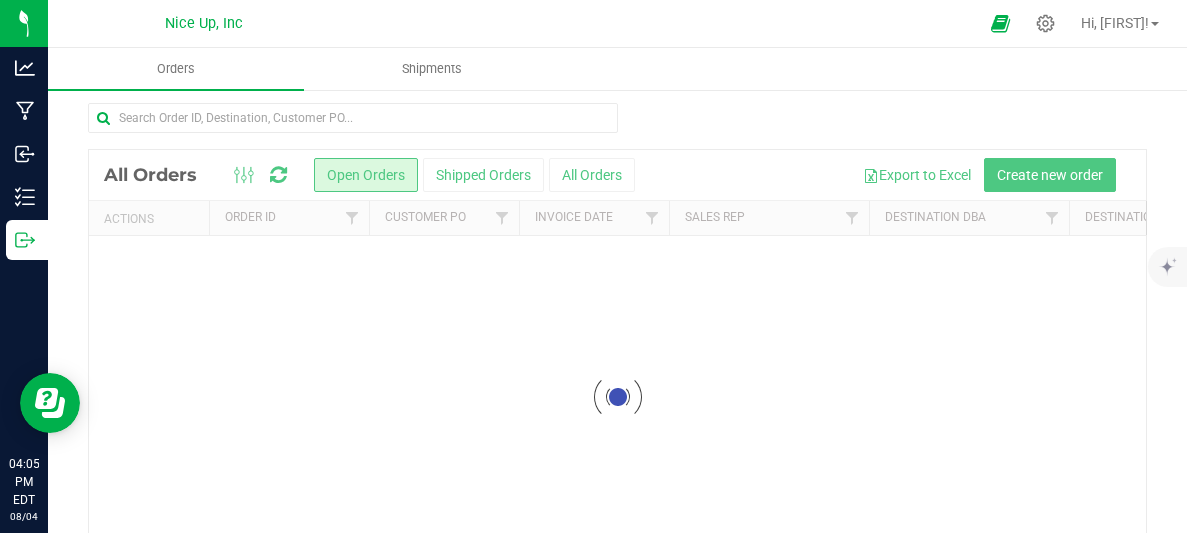 scroll, scrollTop: 0, scrollLeft: 0, axis: both 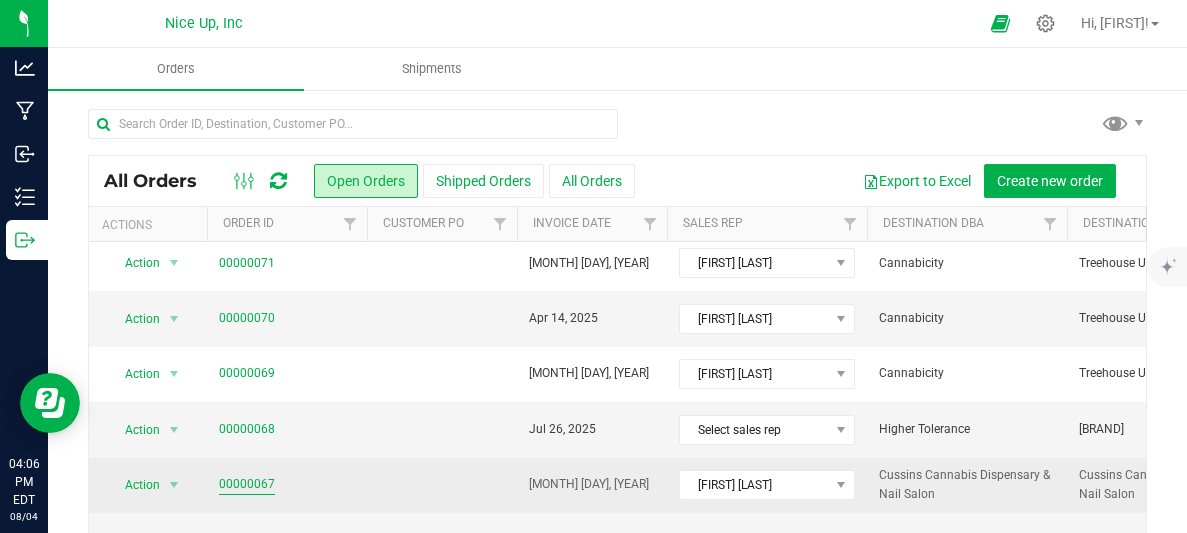click on "00000067" at bounding box center (247, 484) 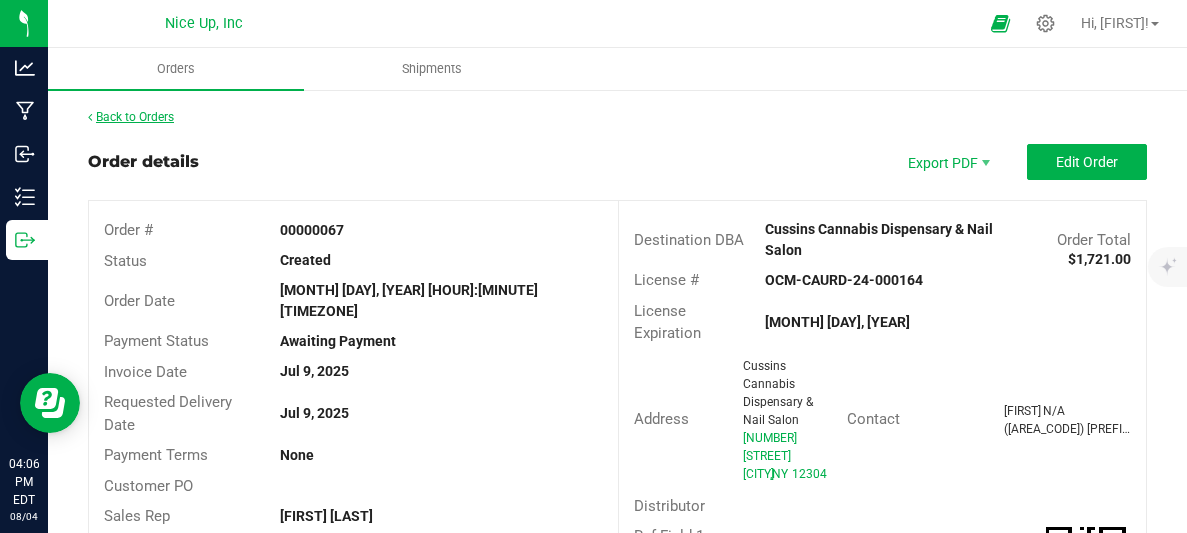 click on "Back to Orders" at bounding box center (131, 117) 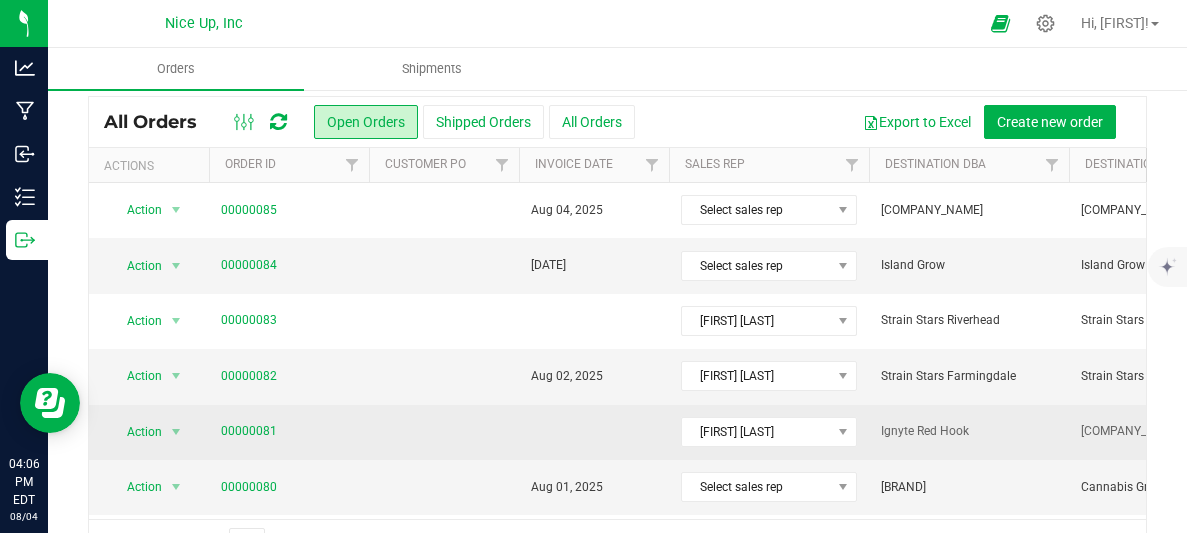 scroll, scrollTop: 112, scrollLeft: 0, axis: vertical 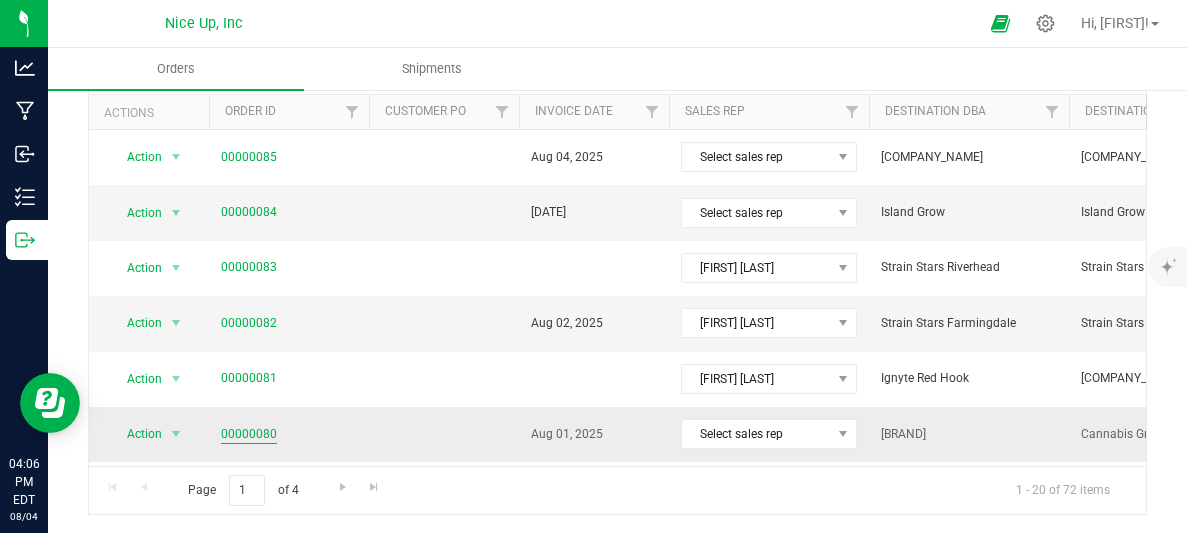click on "00000080" at bounding box center (249, 434) 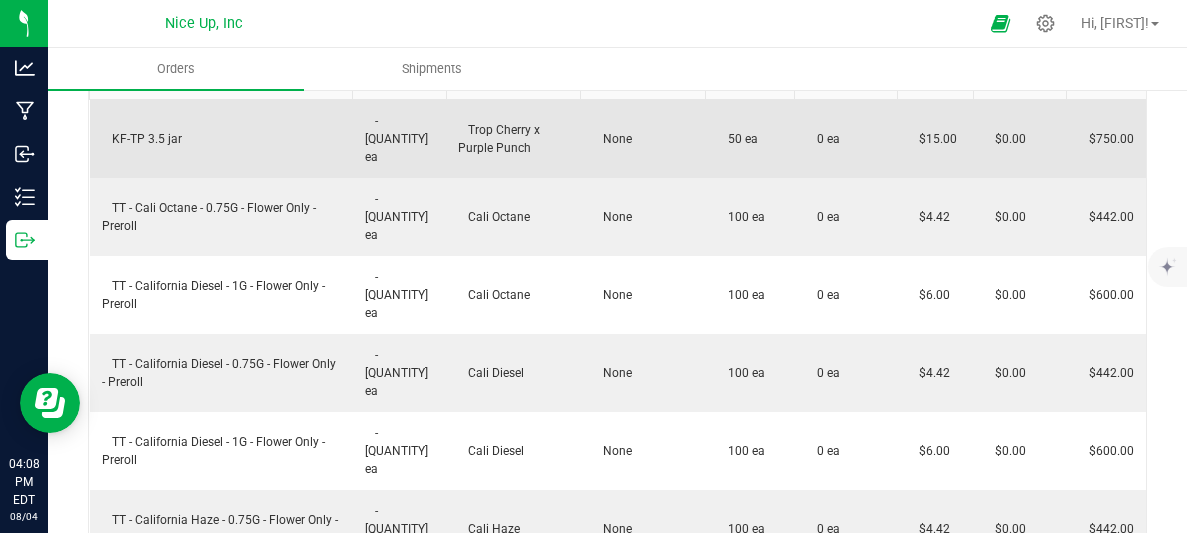 scroll, scrollTop: 0, scrollLeft: 0, axis: both 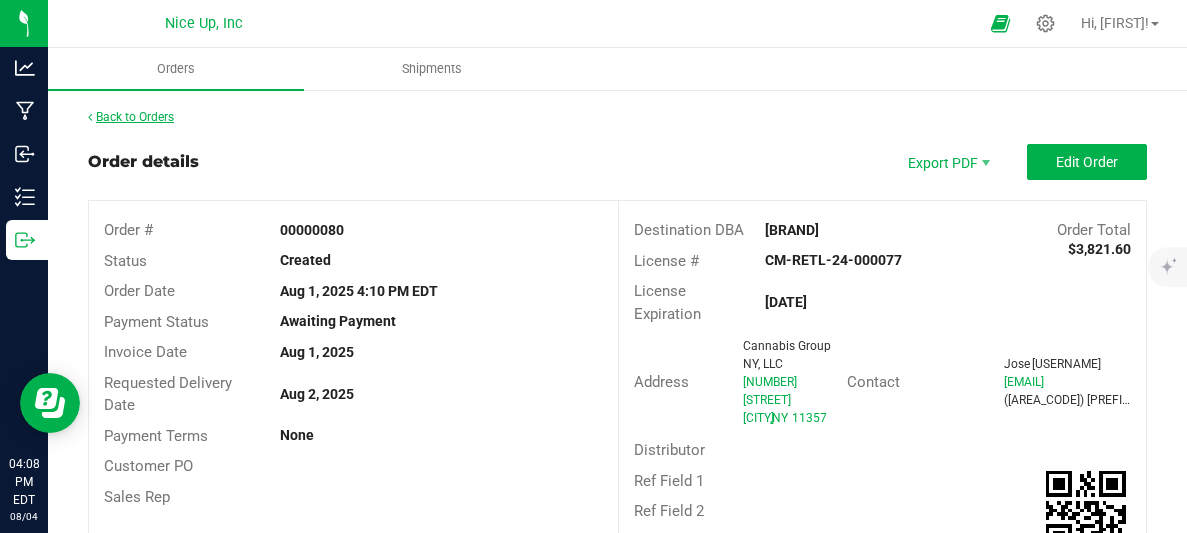 click on "Back to Orders" at bounding box center (131, 117) 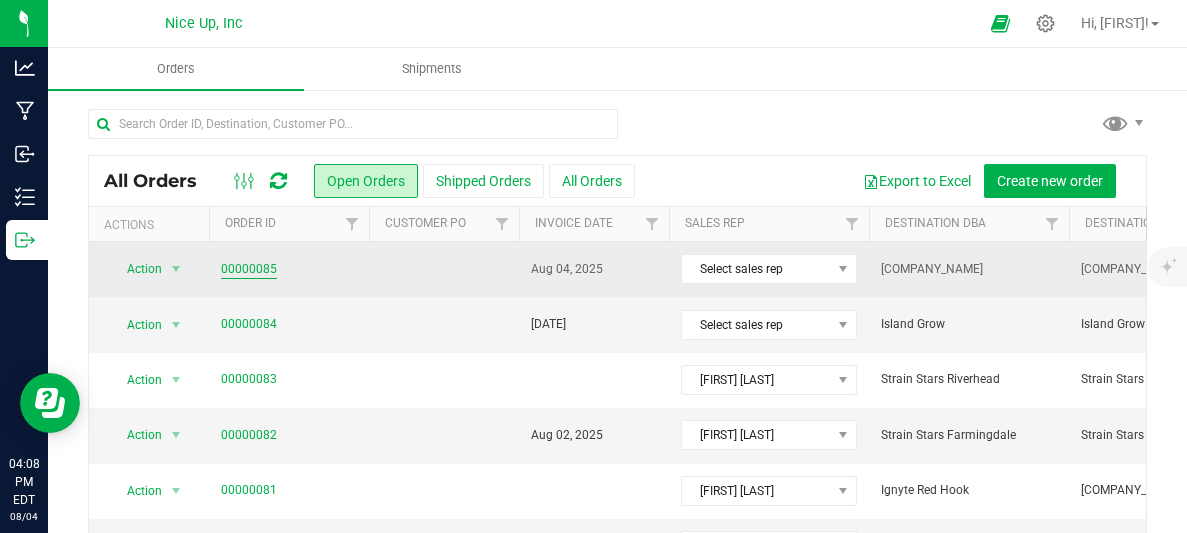 click on "00000085" at bounding box center (249, 269) 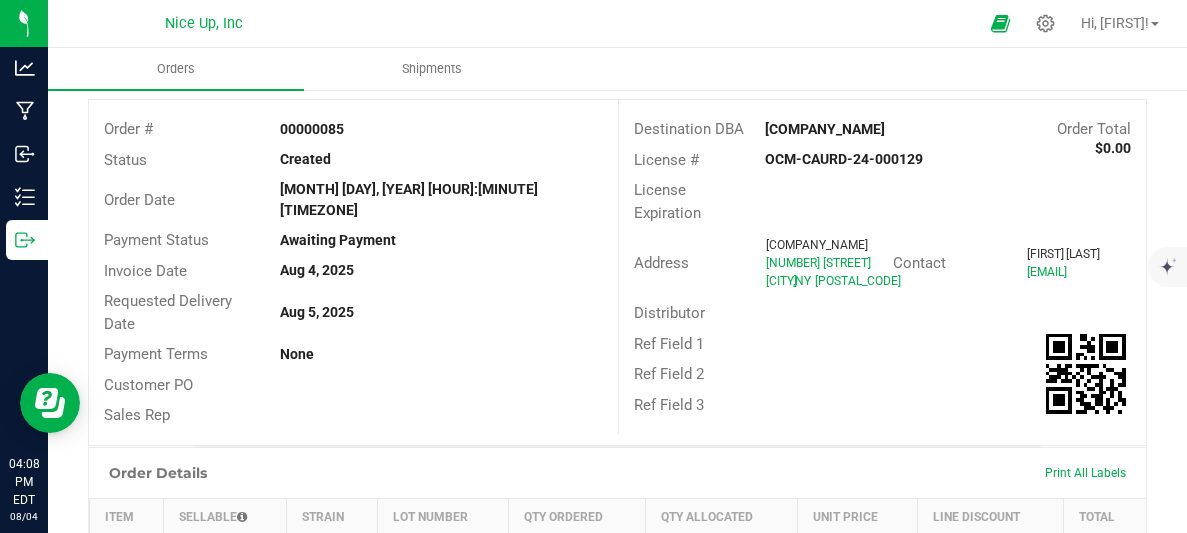 scroll, scrollTop: 39, scrollLeft: 0, axis: vertical 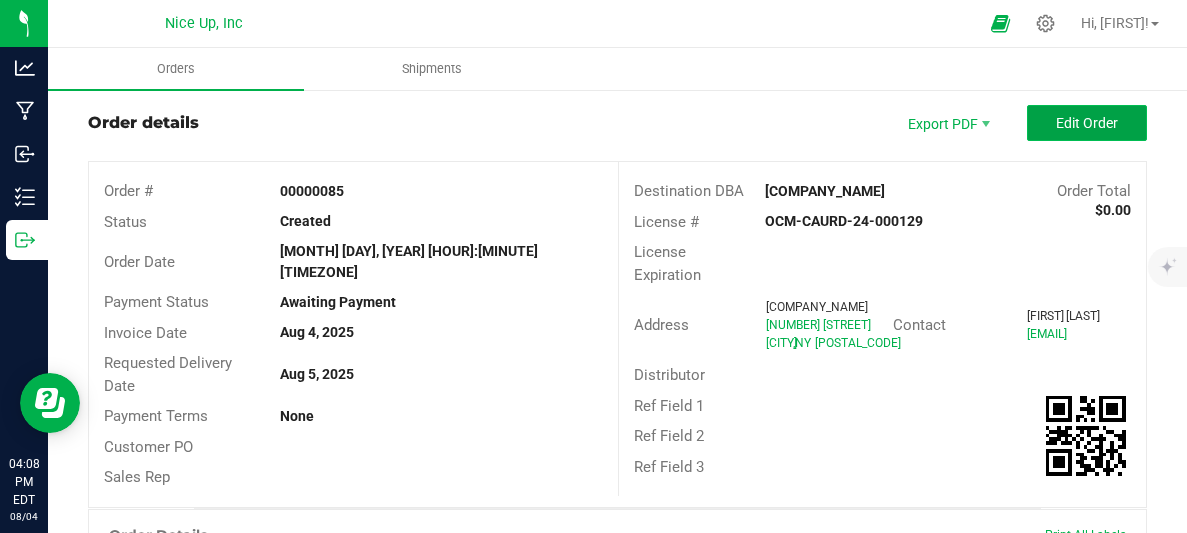 click on "Edit Order" at bounding box center [1087, 123] 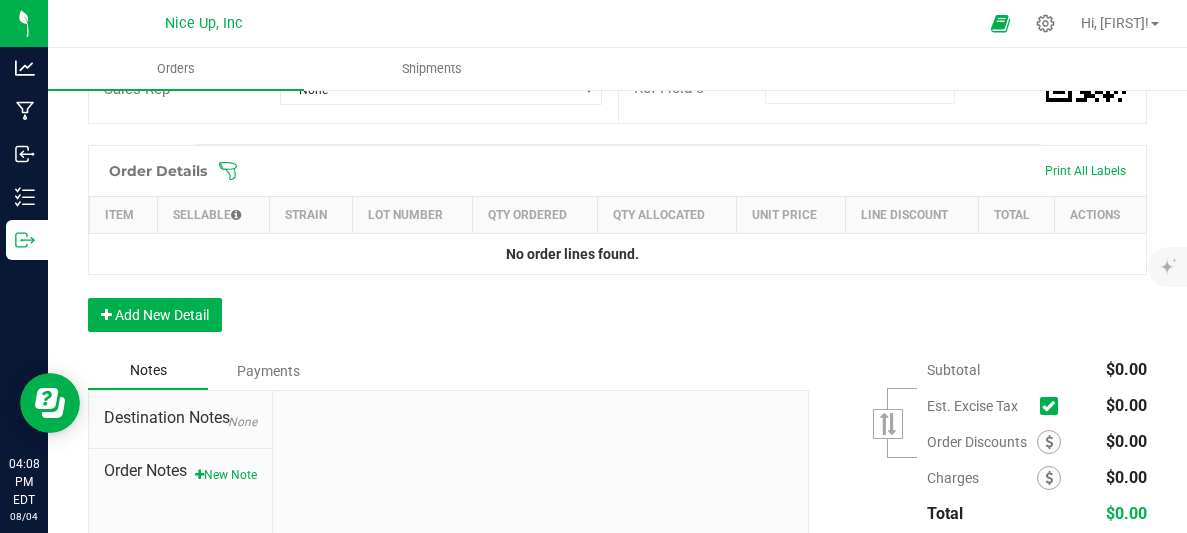scroll, scrollTop: 494, scrollLeft: 0, axis: vertical 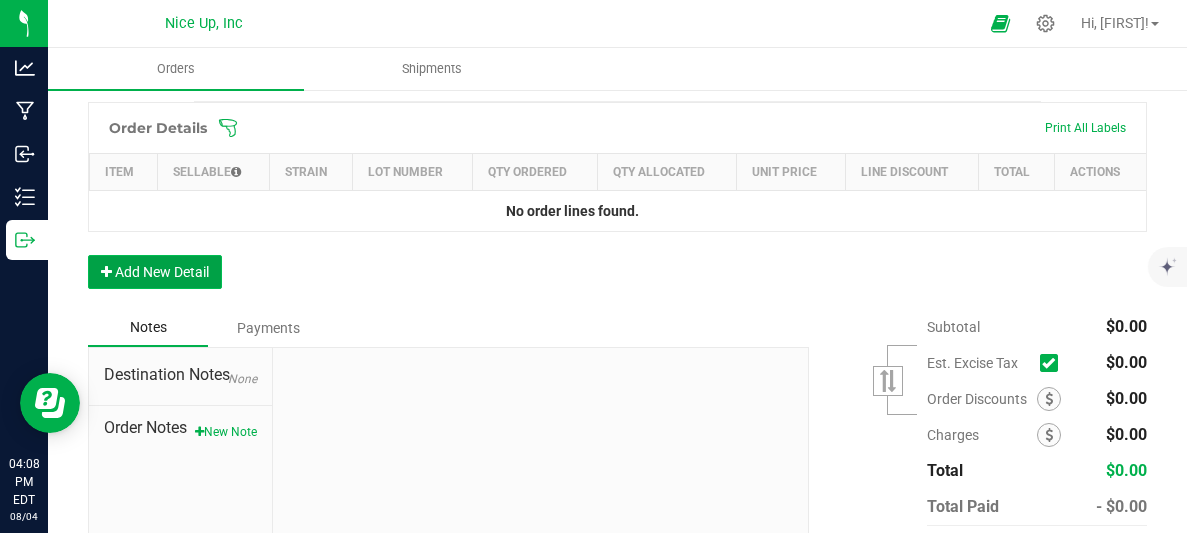 click on "Add New Detail" at bounding box center [155, 272] 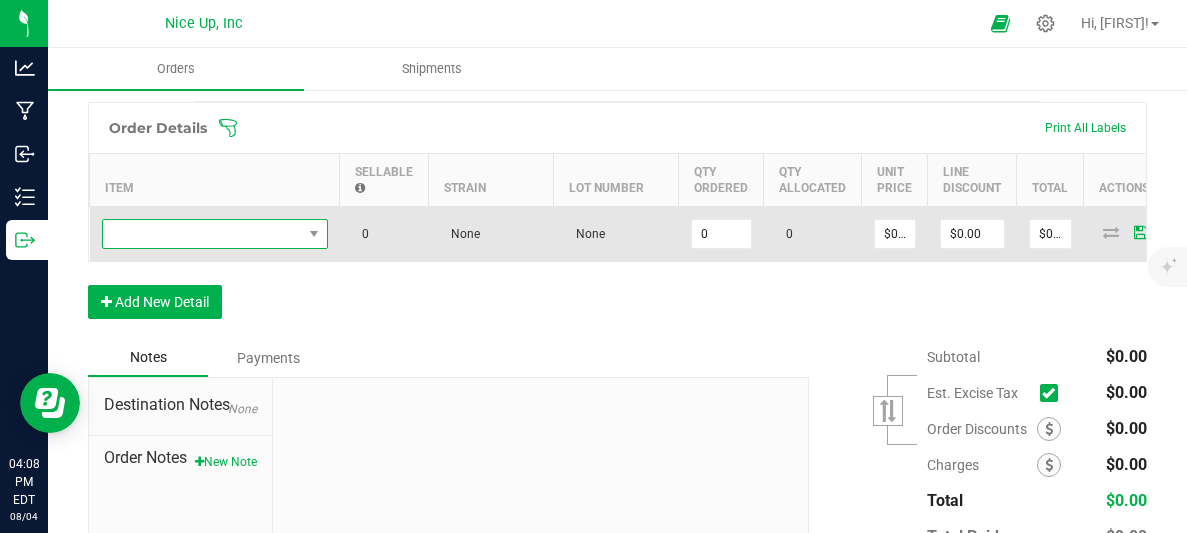 click at bounding box center [202, 234] 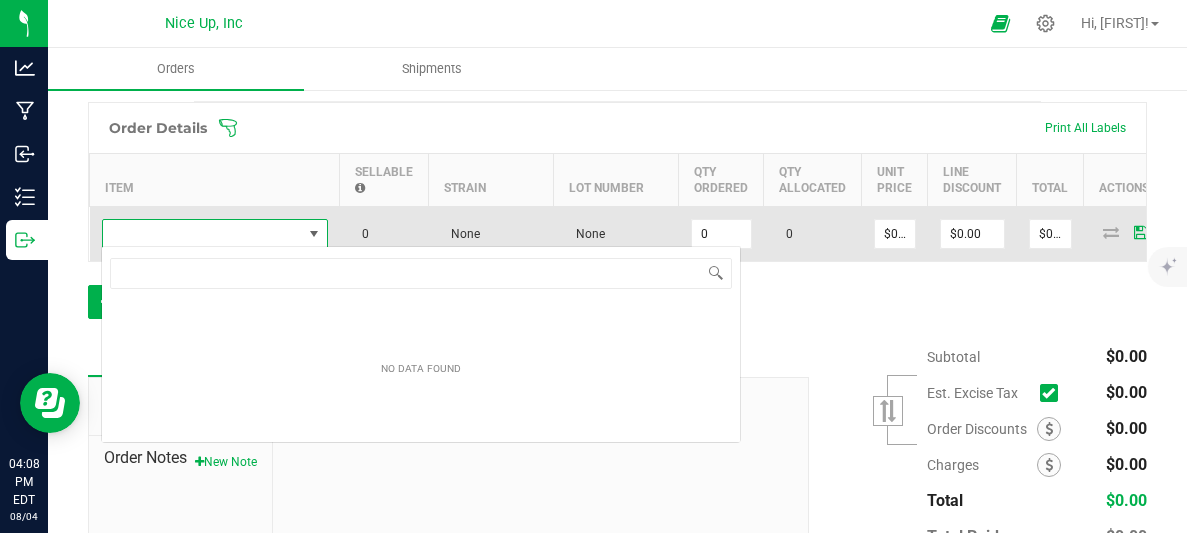 scroll, scrollTop: 99970, scrollLeft: 99774, axis: both 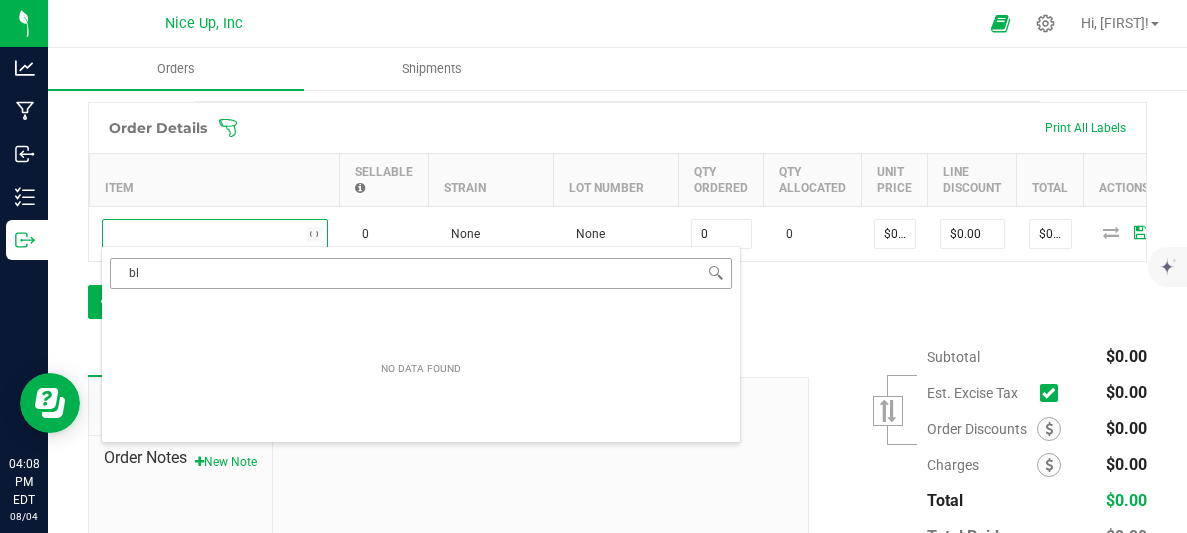 type on "b" 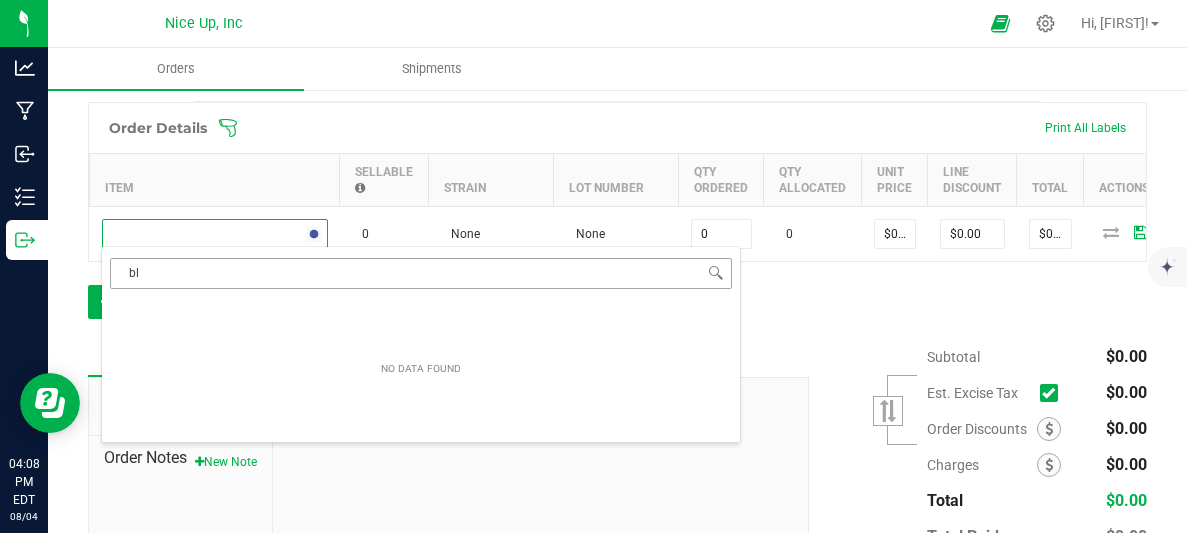 type on "b" 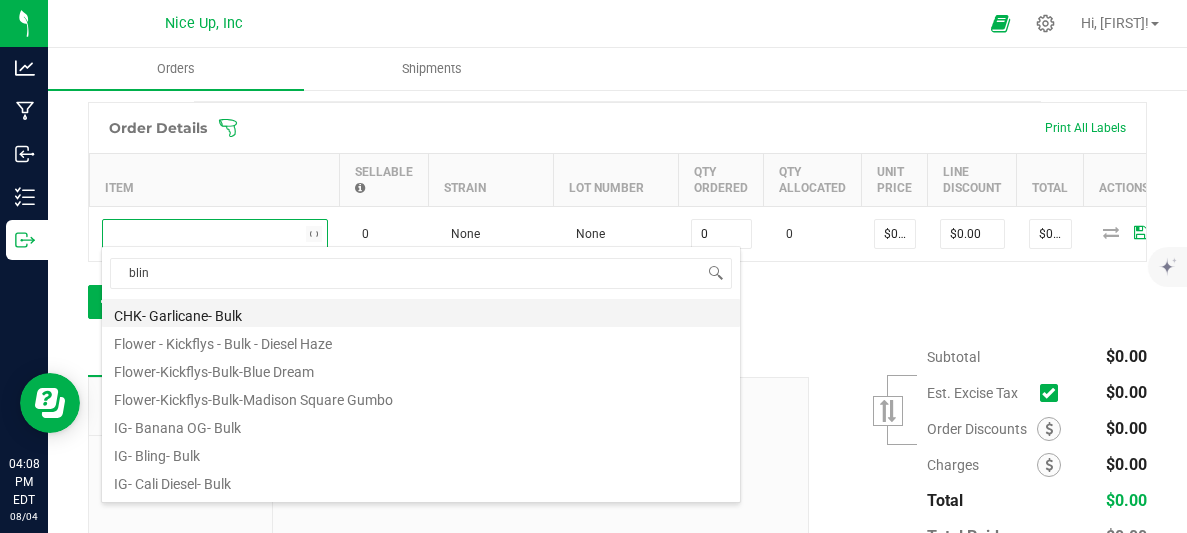 type on "[USERNAME]" 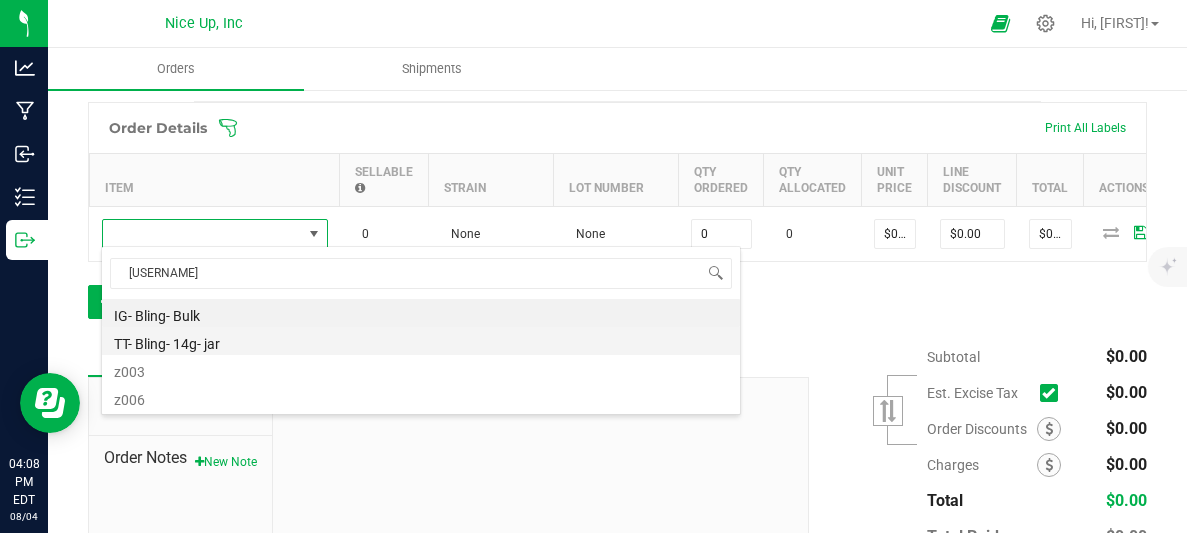 click on "TT- Bling- 14g- jar" at bounding box center [421, 341] 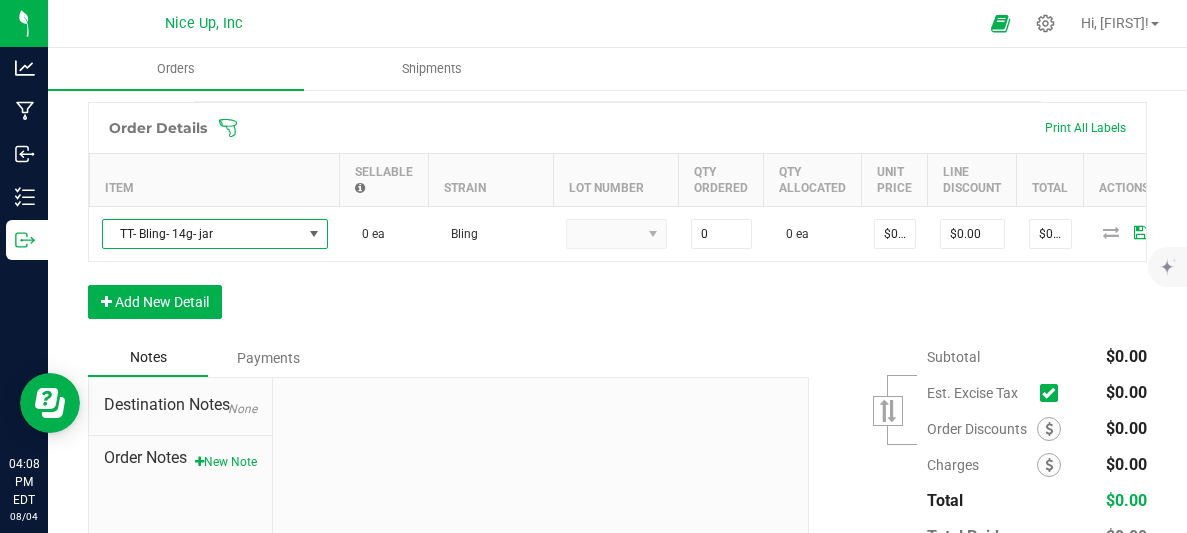 type on "0 ea" 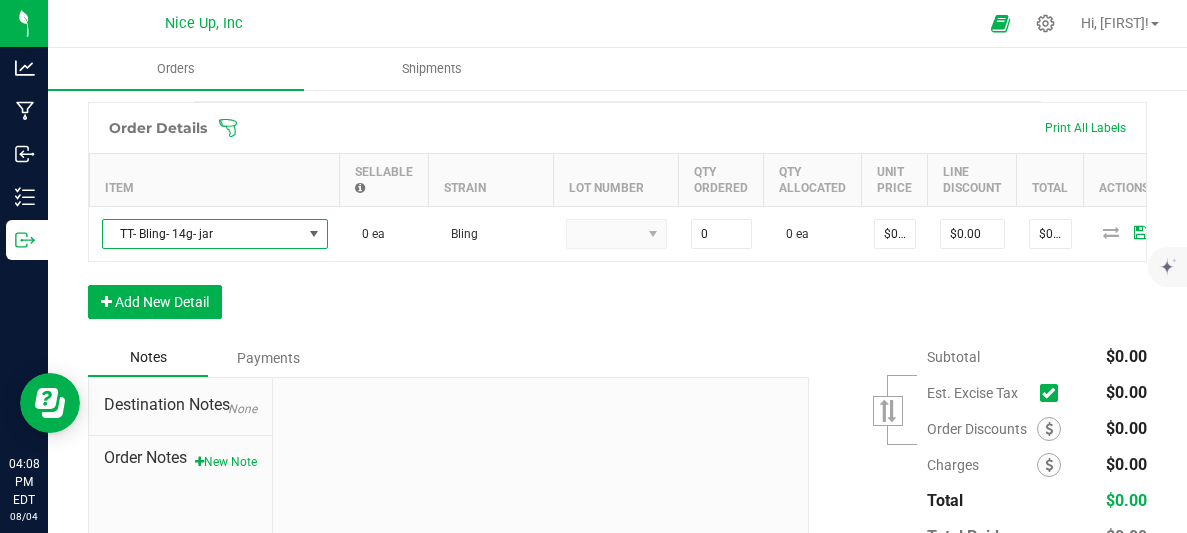 type on "$67.50000" 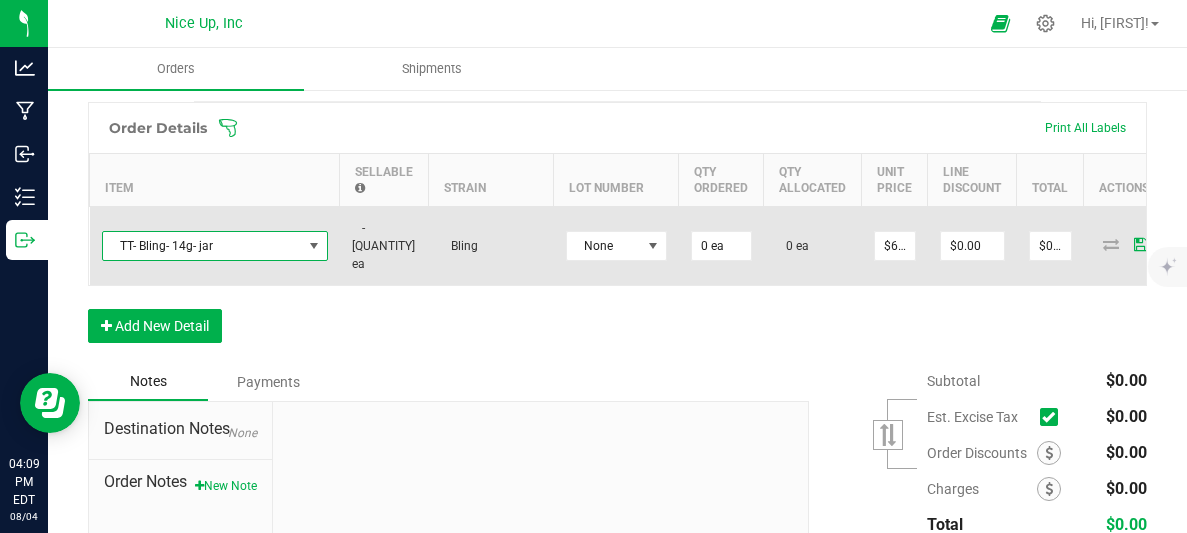 click on "-[QUANTITY] ea" at bounding box center (383, 246) 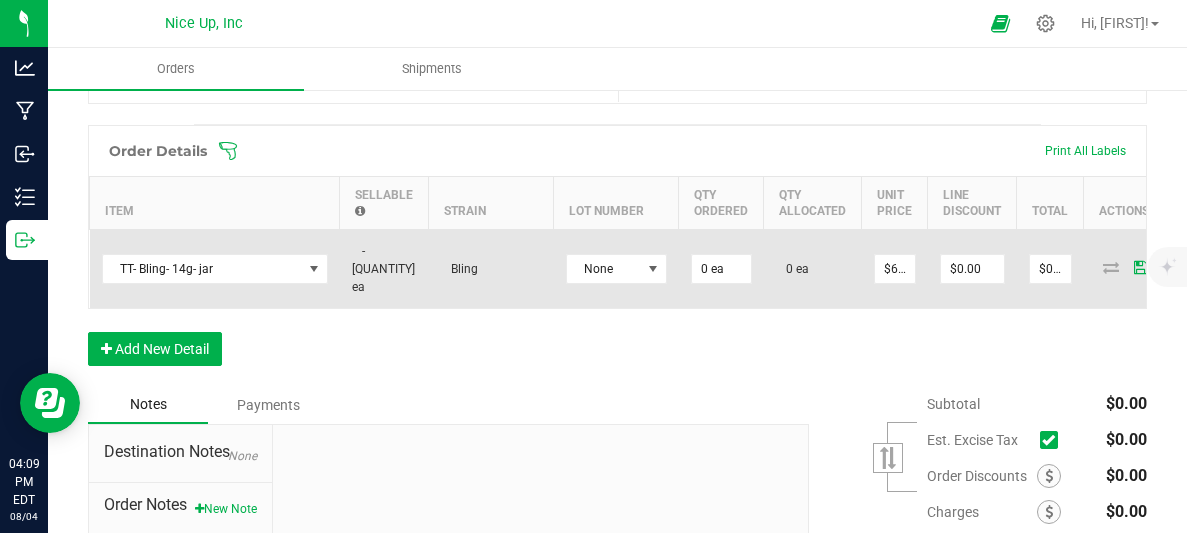 scroll, scrollTop: 472, scrollLeft: 0, axis: vertical 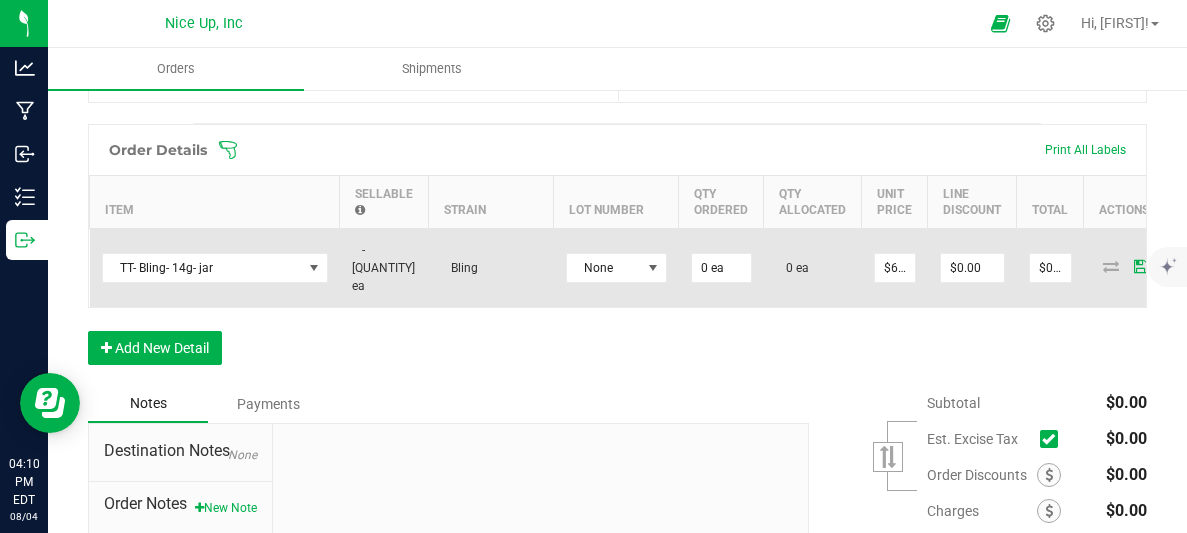 click on "-[QUANTITY] ea" at bounding box center [384, 267] 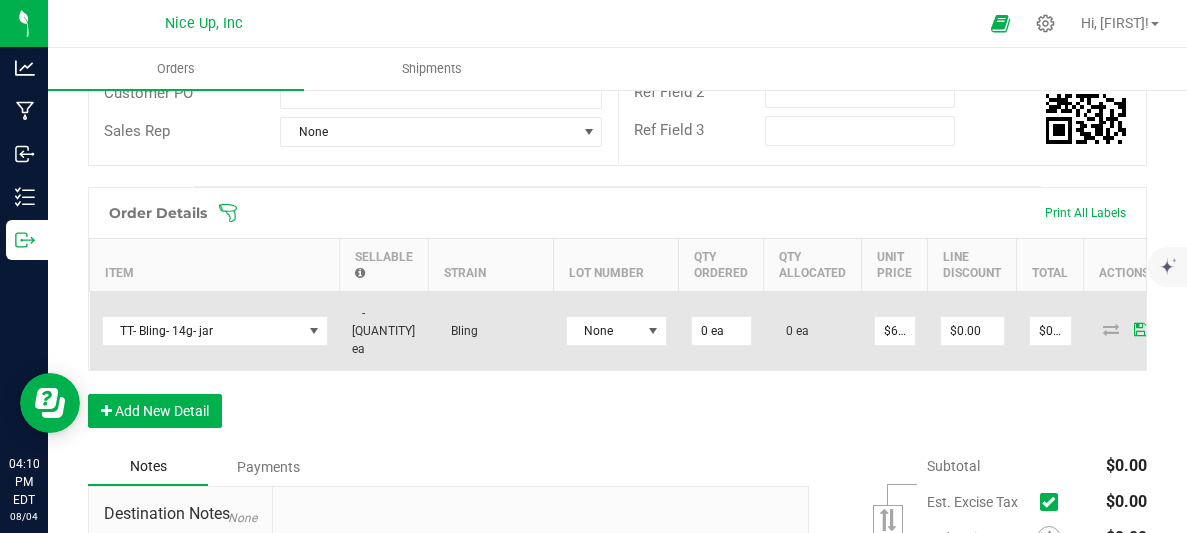scroll, scrollTop: 411, scrollLeft: 0, axis: vertical 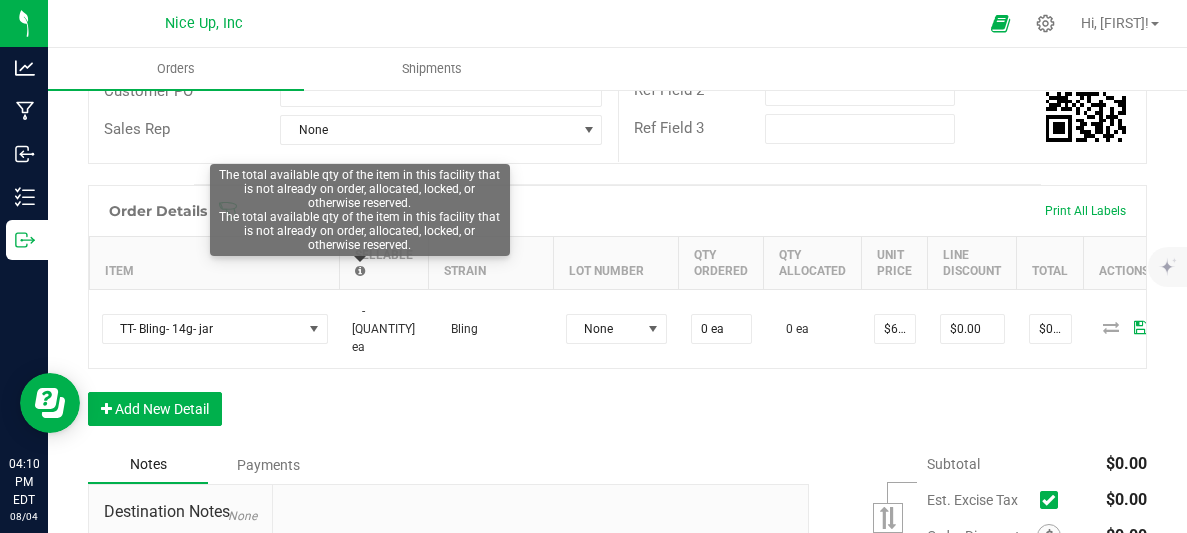 click at bounding box center [360, 271] 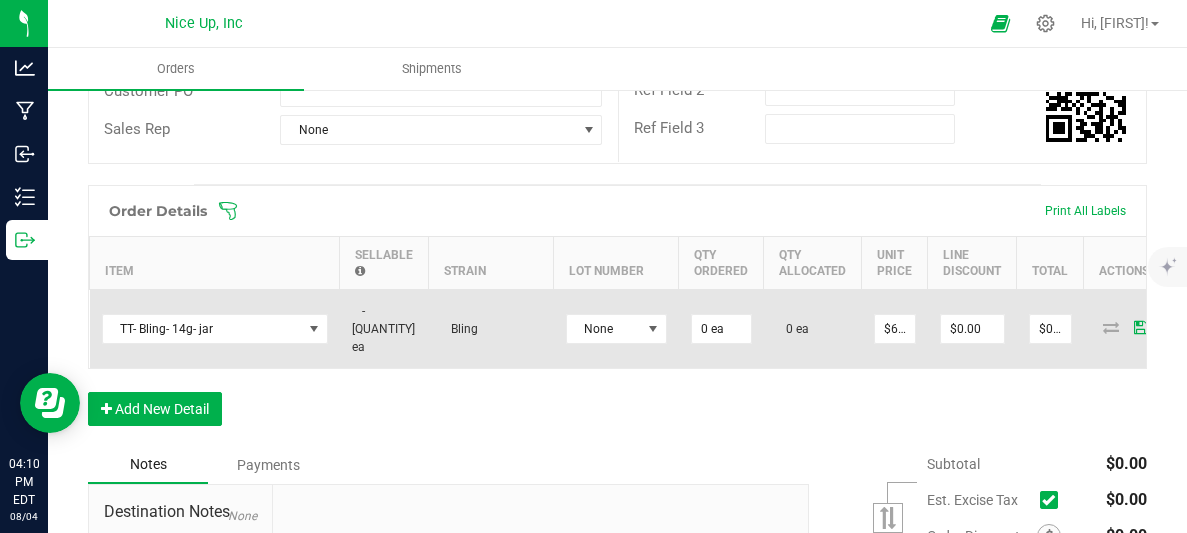 click on "-[QUANTITY] ea" at bounding box center [383, 329] 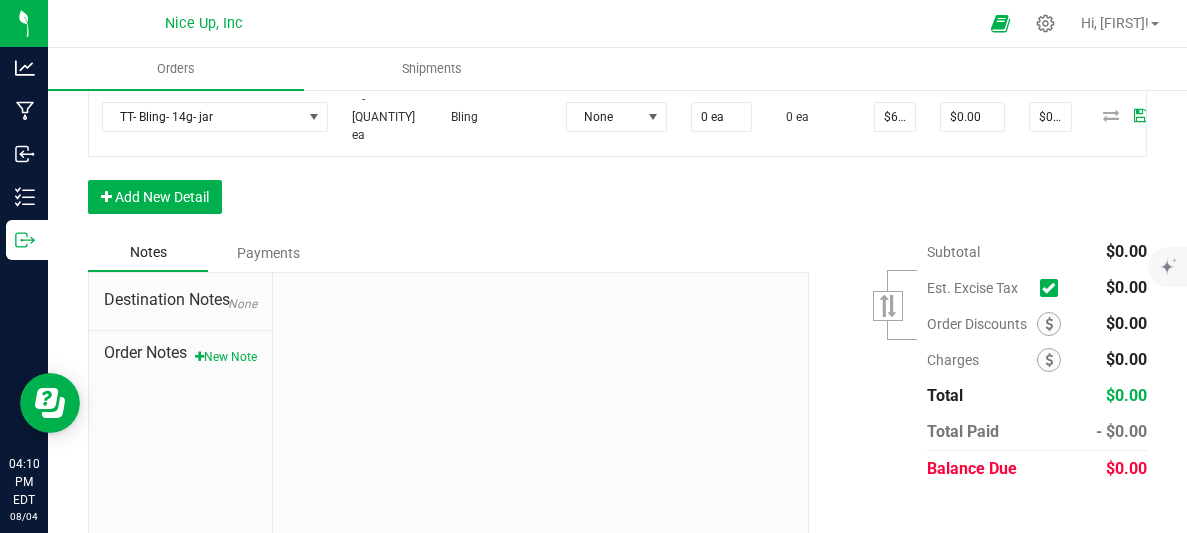 scroll, scrollTop: 0, scrollLeft: 0, axis: both 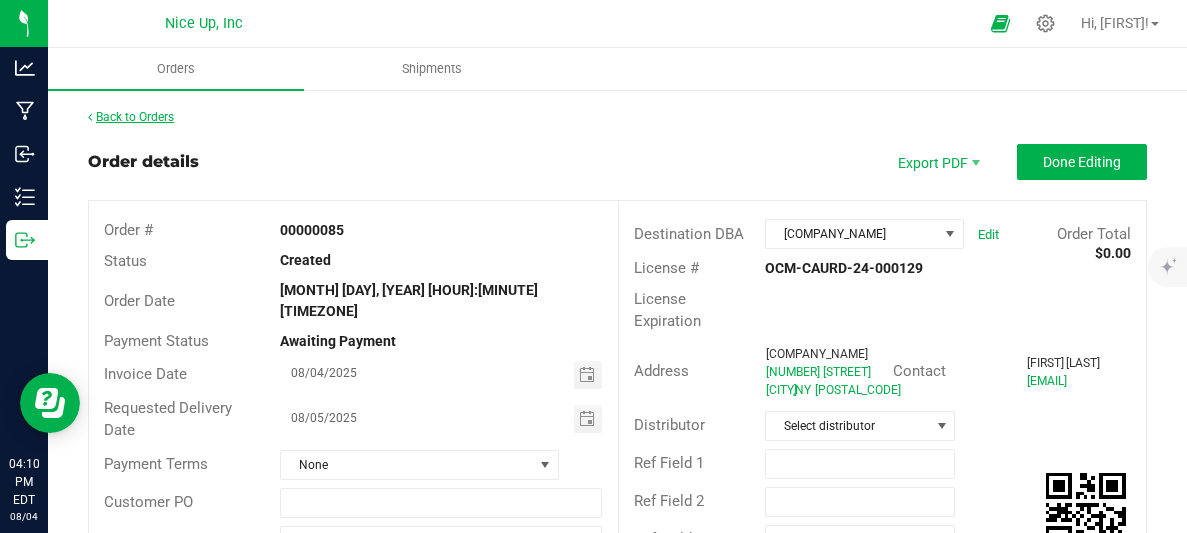 click on "Back to Orders" at bounding box center [131, 117] 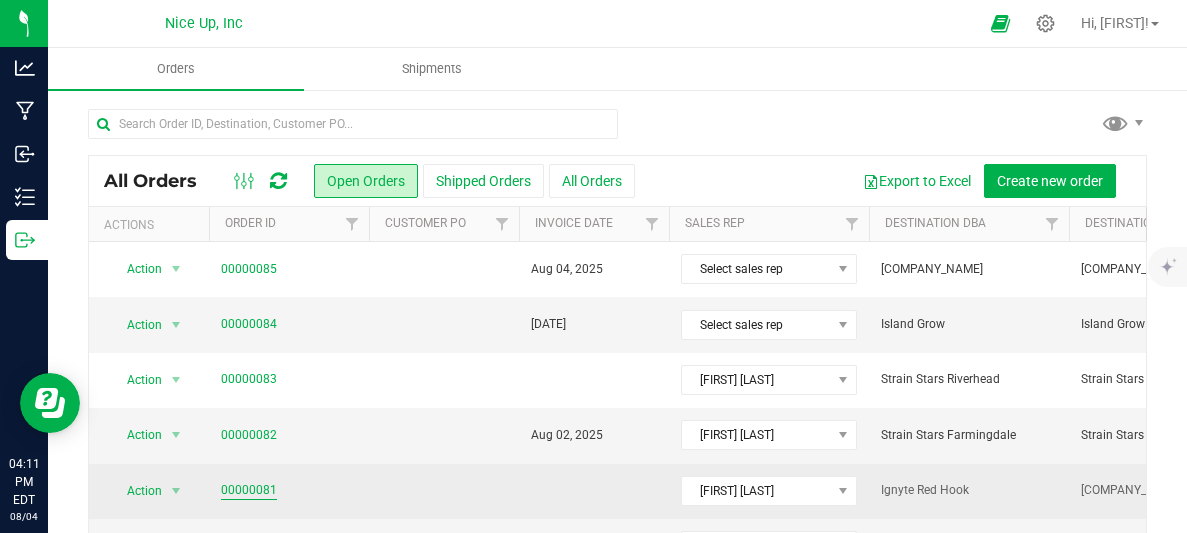 click on "00000081" at bounding box center (249, 490) 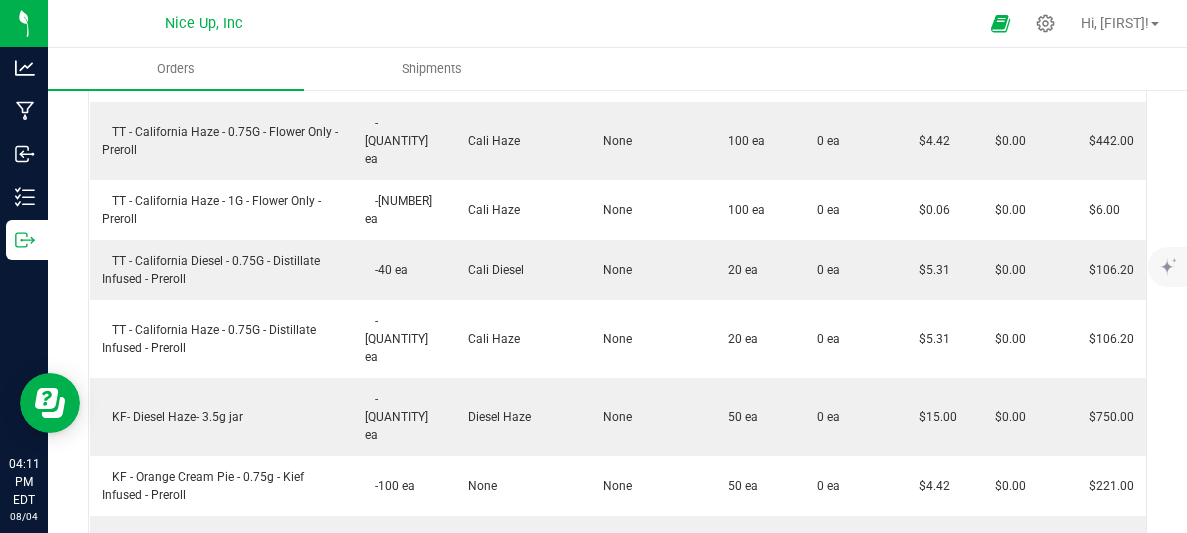 scroll, scrollTop: 0, scrollLeft: 0, axis: both 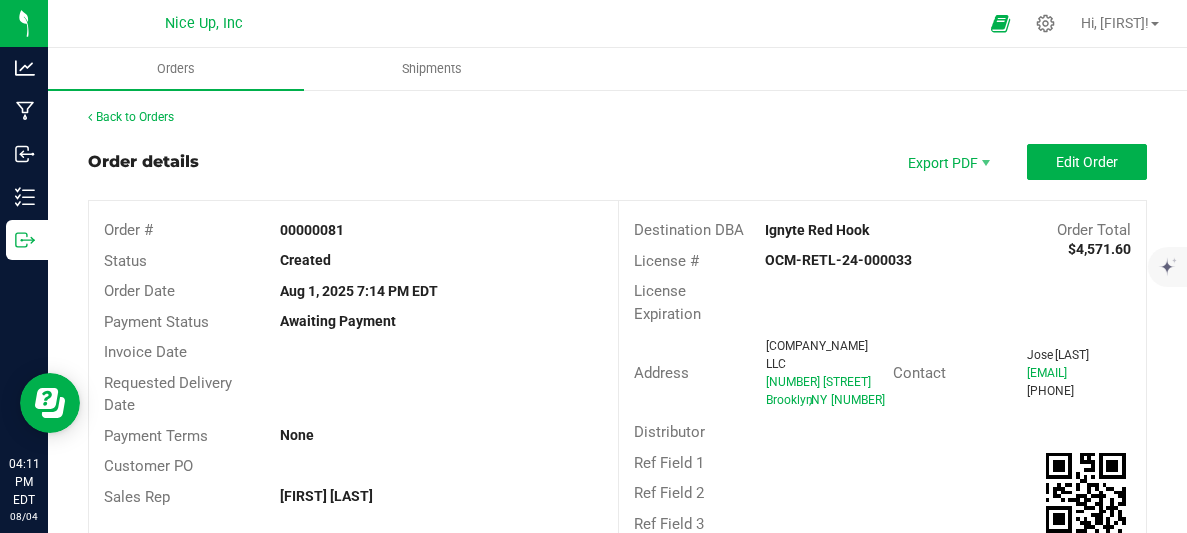 click on "Back to Orders" at bounding box center (617, 117) 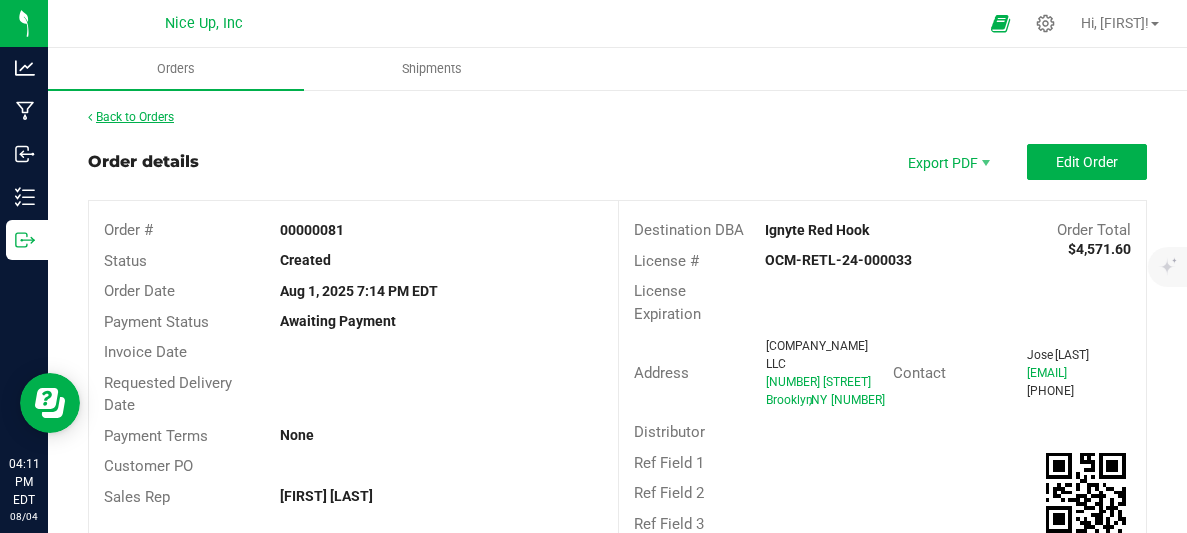 click on "Back to Orders" at bounding box center (131, 117) 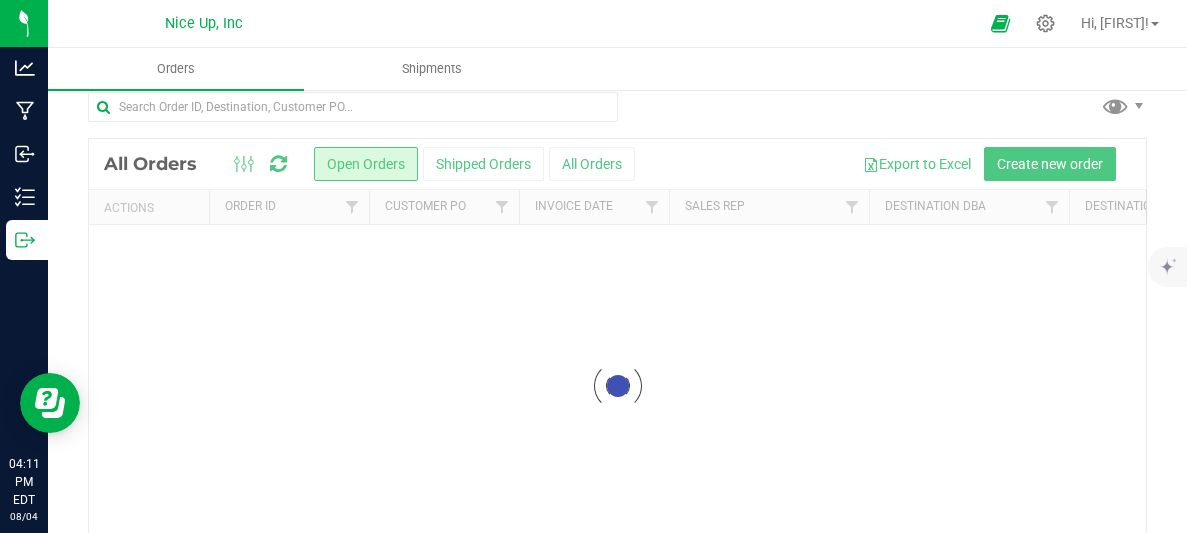scroll, scrollTop: 19, scrollLeft: 0, axis: vertical 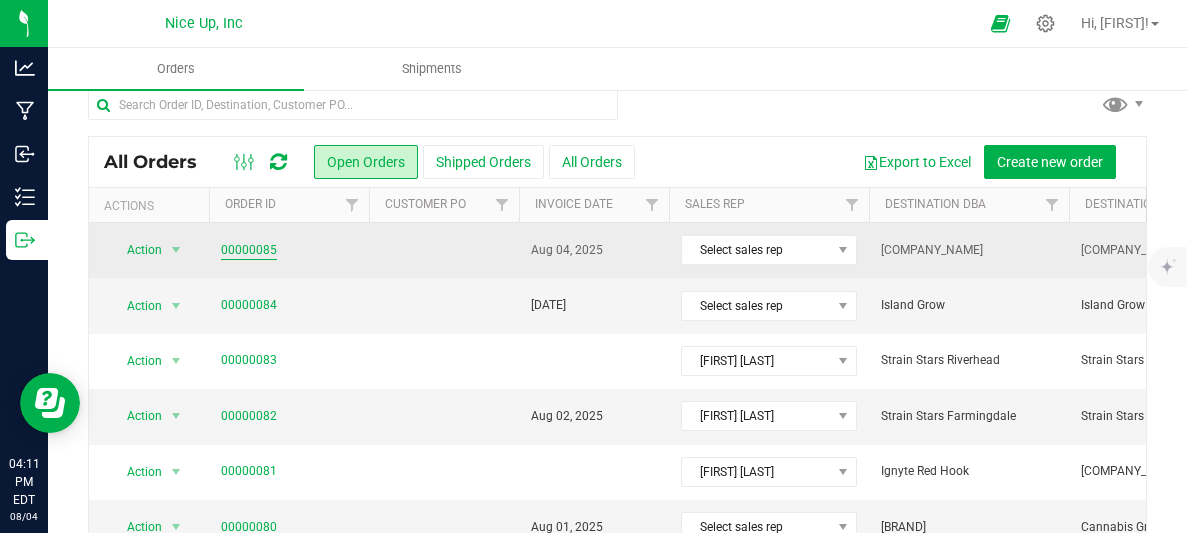 click on "00000085" at bounding box center [249, 250] 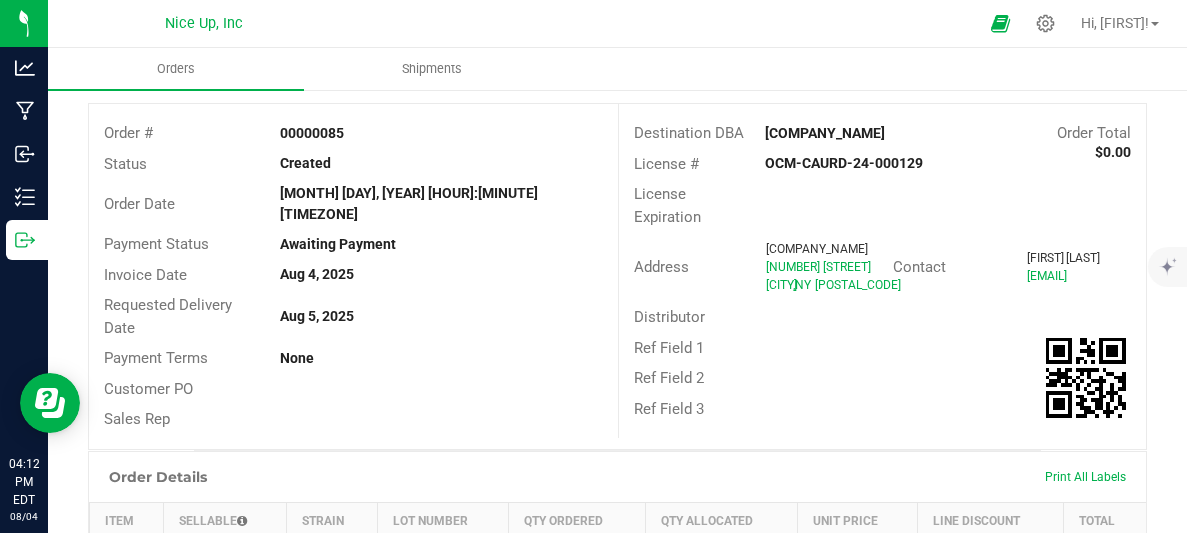 scroll, scrollTop: 0, scrollLeft: 0, axis: both 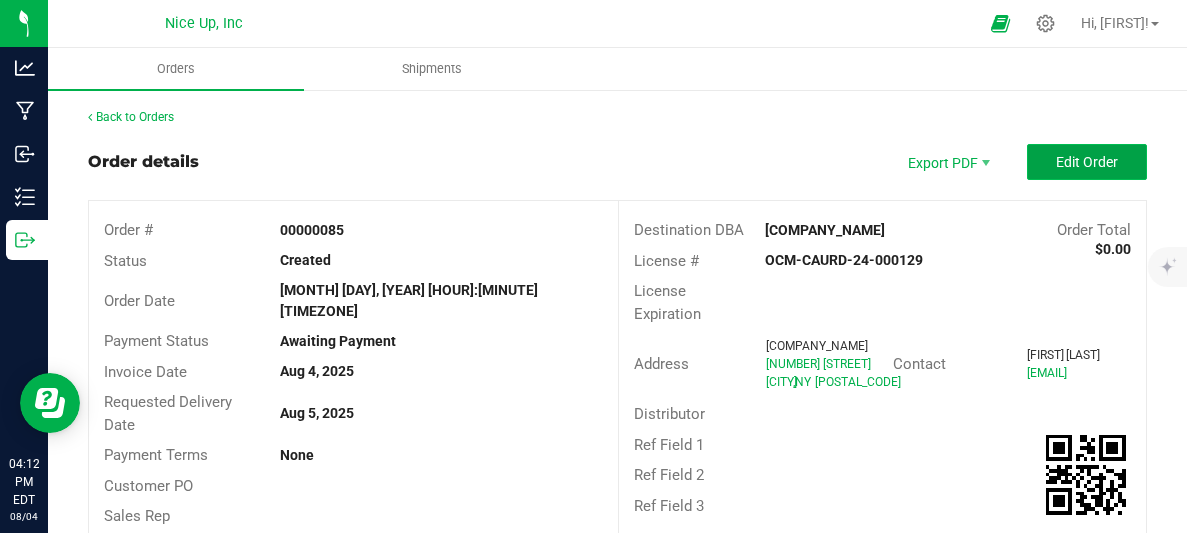 click on "Edit Order" at bounding box center [1087, 162] 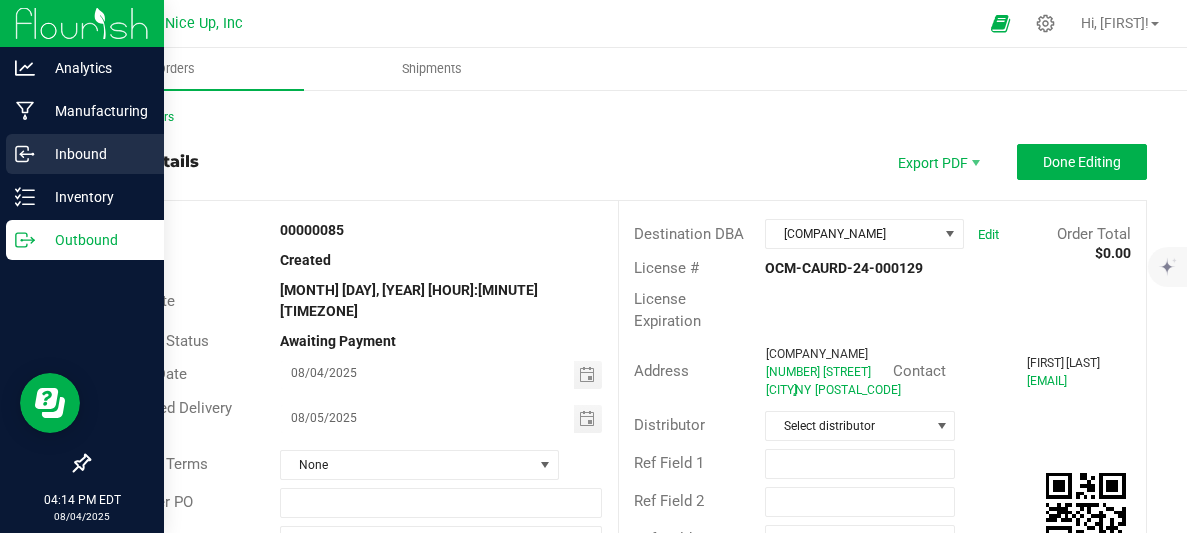 click on "Inbound" at bounding box center [95, 154] 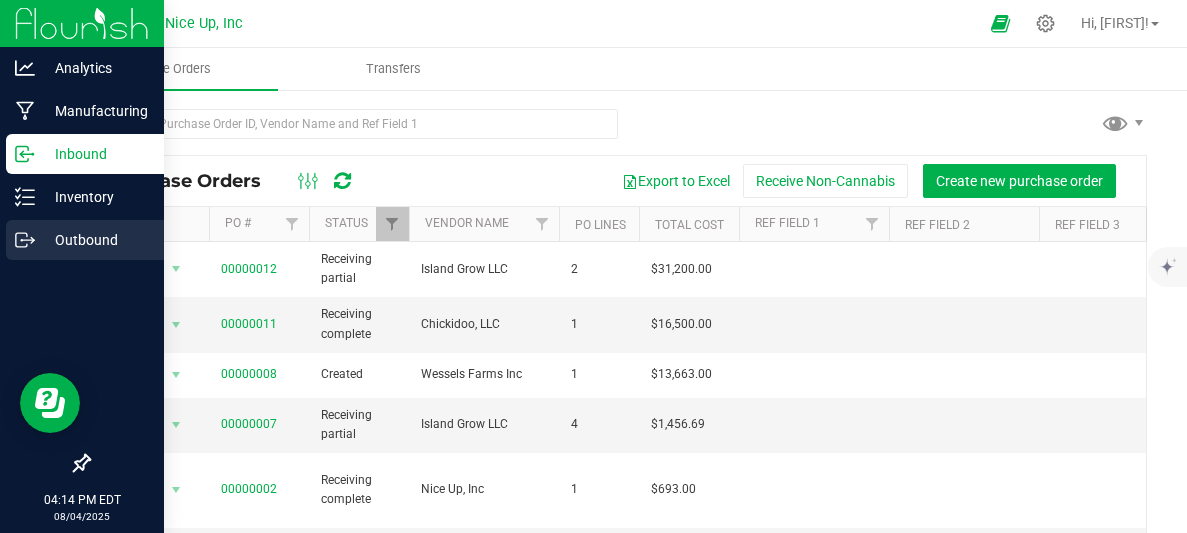 click on "Outbound" at bounding box center [85, 240] 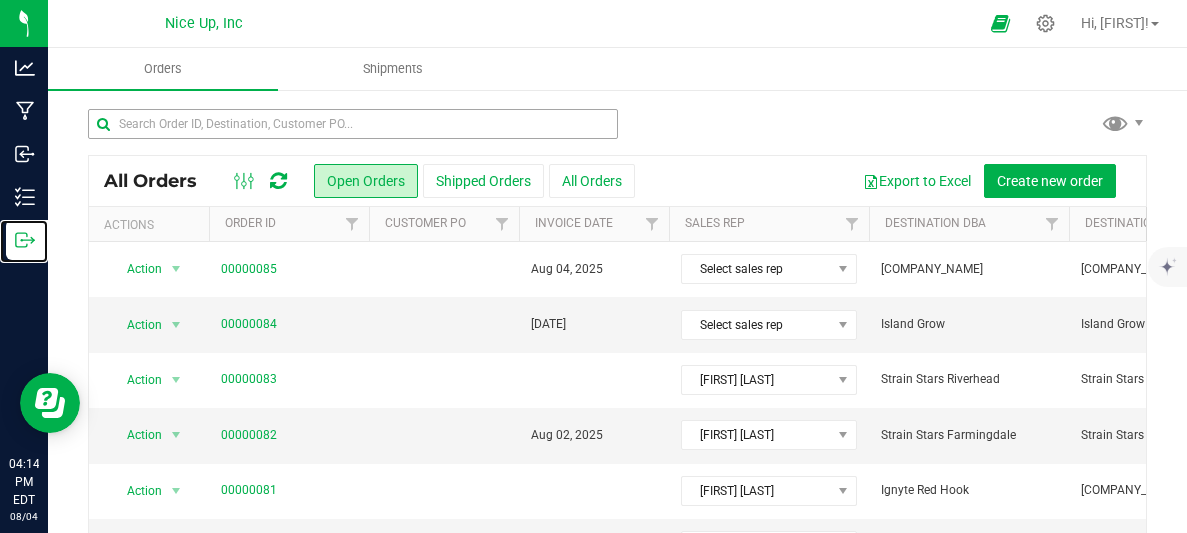 scroll, scrollTop: 50, scrollLeft: 1, axis: both 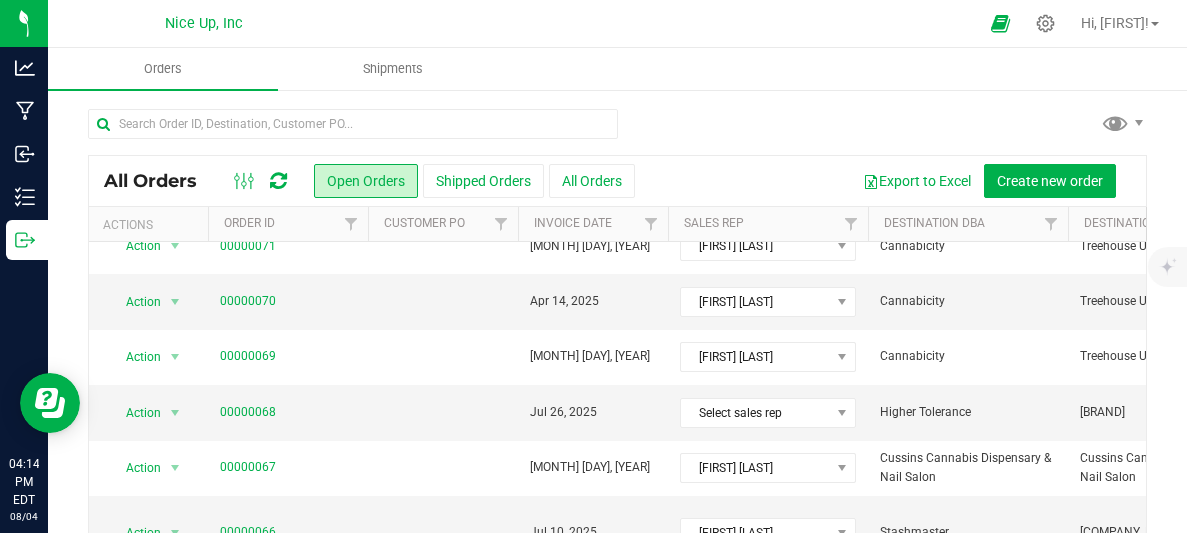 click at bounding box center [617, 132] 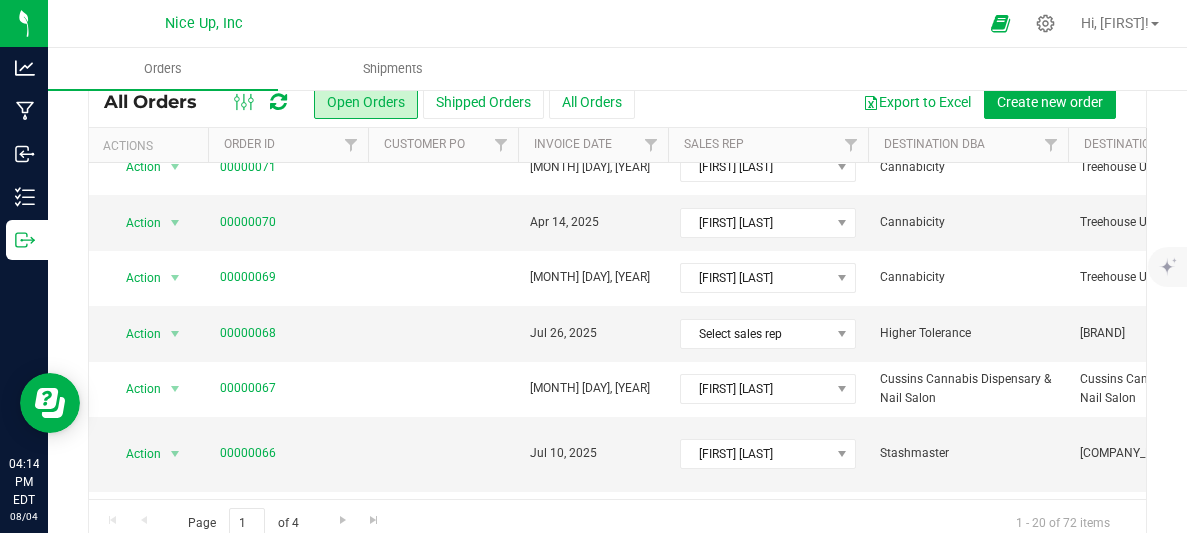 scroll, scrollTop: 112, scrollLeft: 0, axis: vertical 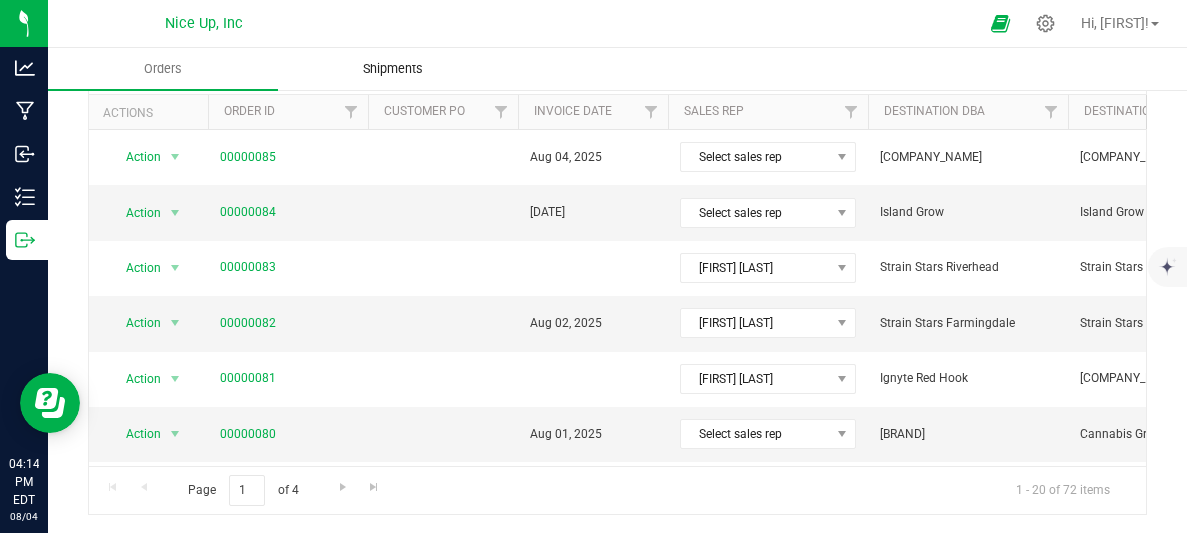 click on "Shipments" at bounding box center (393, 69) 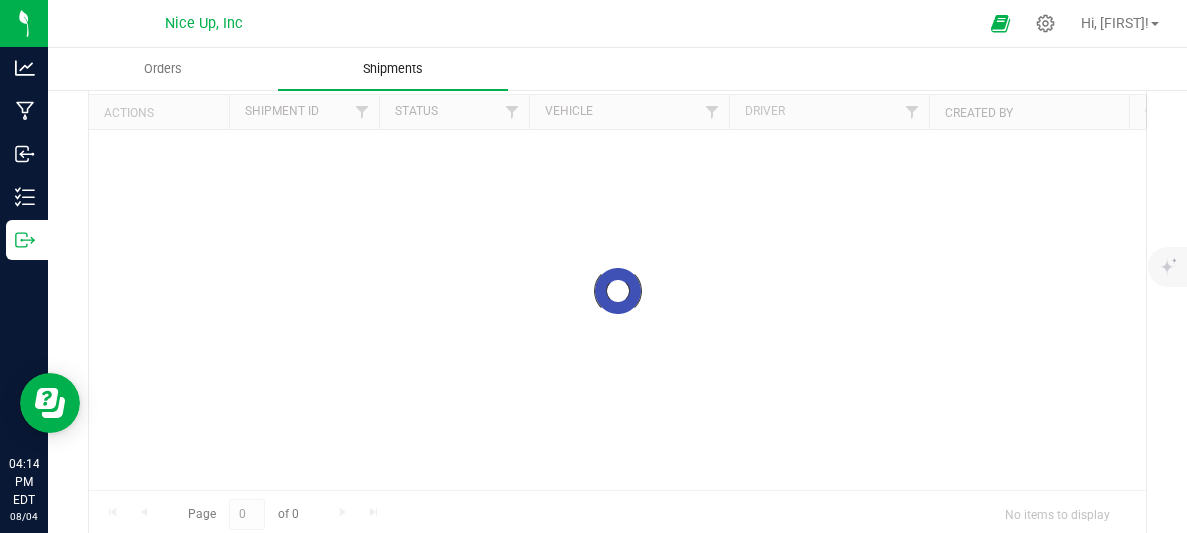 scroll, scrollTop: 0, scrollLeft: 0, axis: both 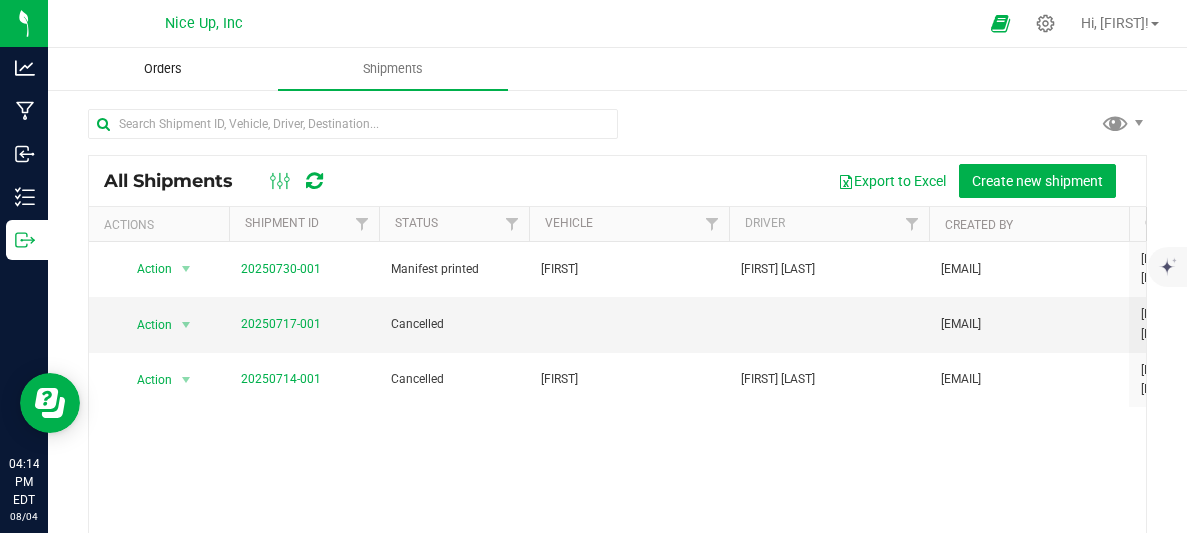 click on "Orders" at bounding box center [163, 69] 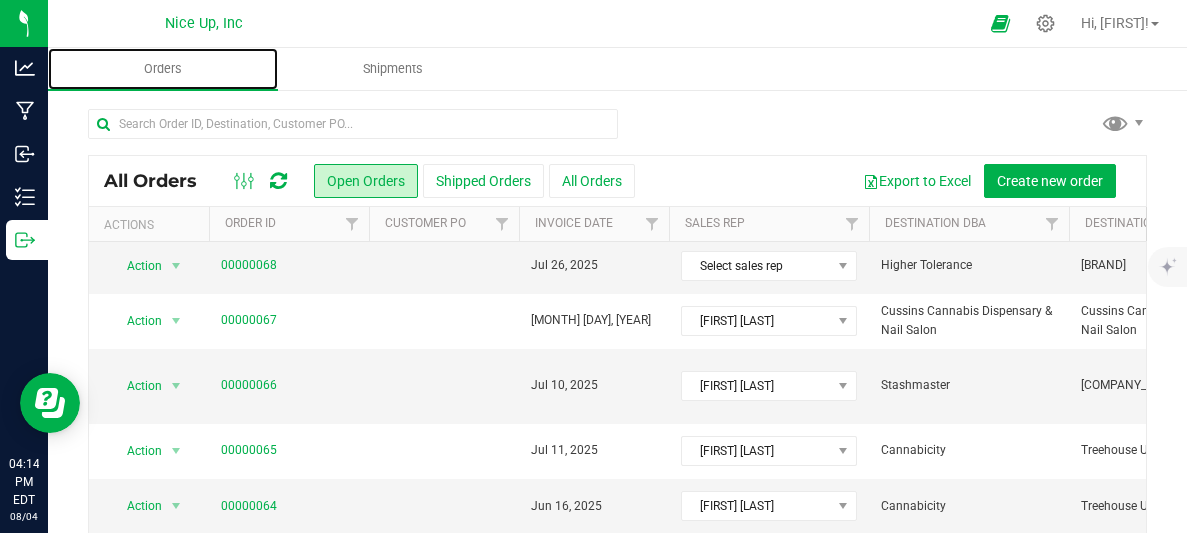 scroll, scrollTop: 769, scrollLeft: 0, axis: vertical 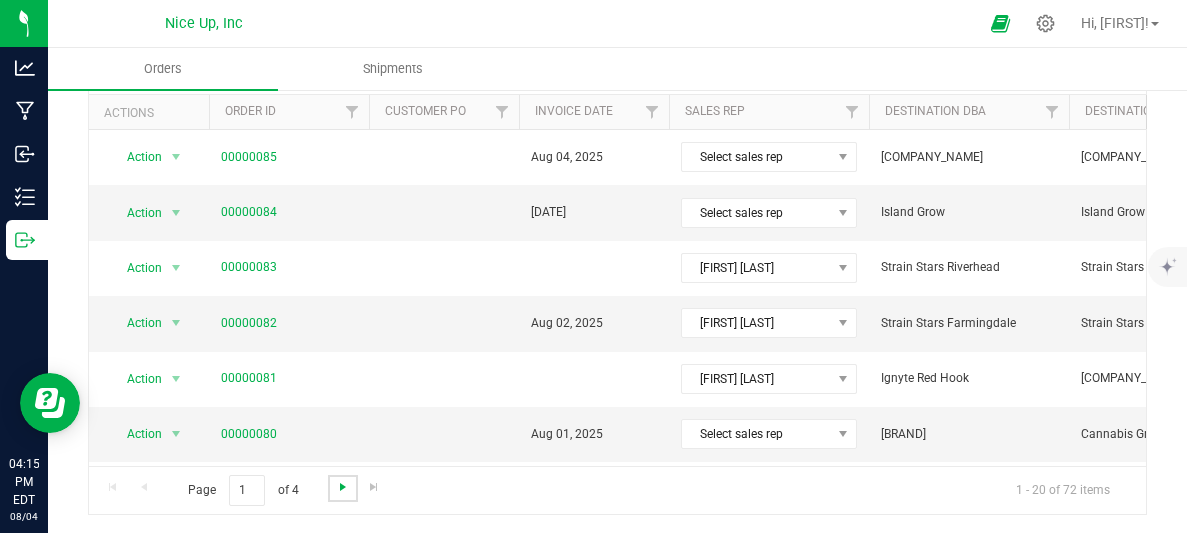 click at bounding box center [343, 487] 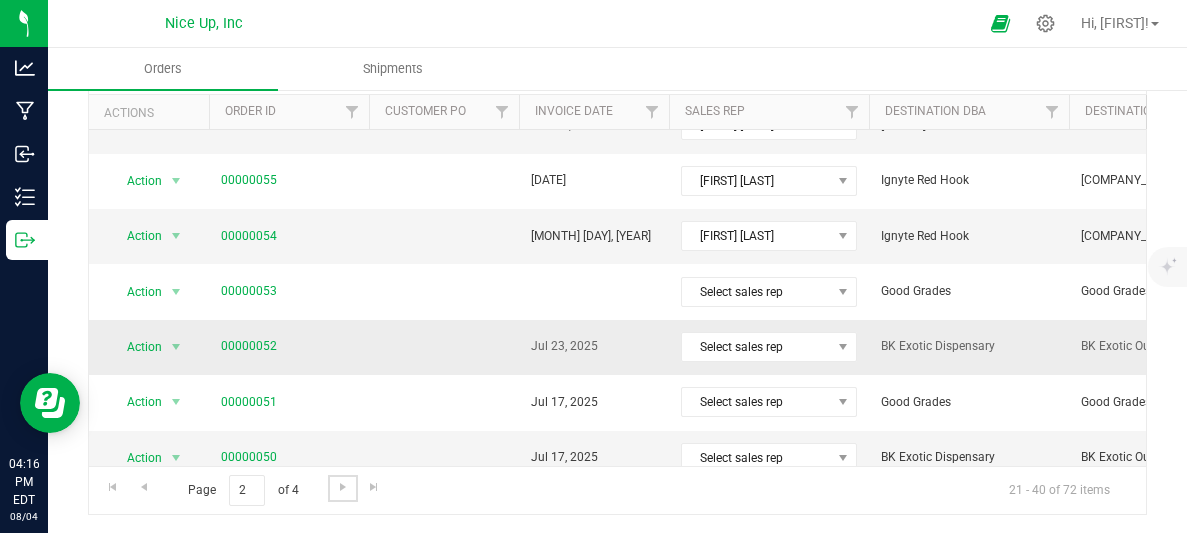 scroll, scrollTop: 199, scrollLeft: 0, axis: vertical 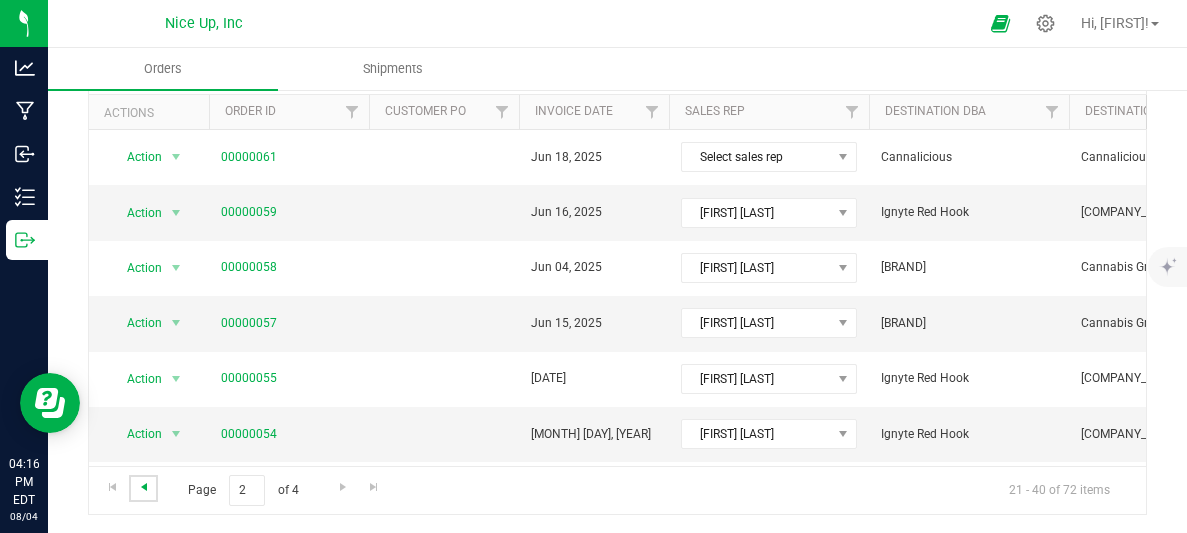 click at bounding box center (144, 487) 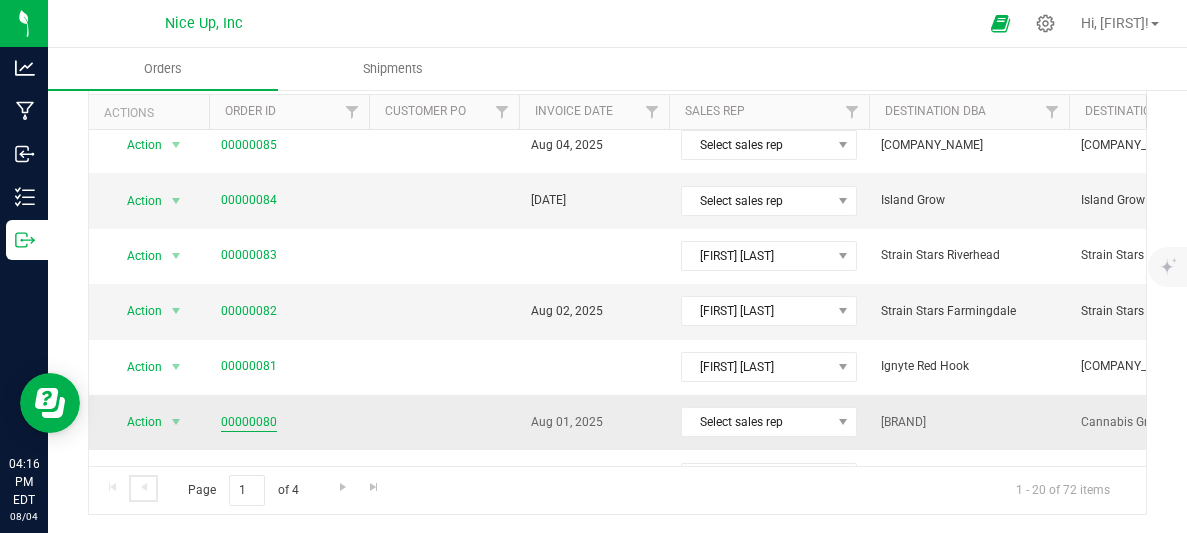 scroll, scrollTop: 192, scrollLeft: 6, axis: both 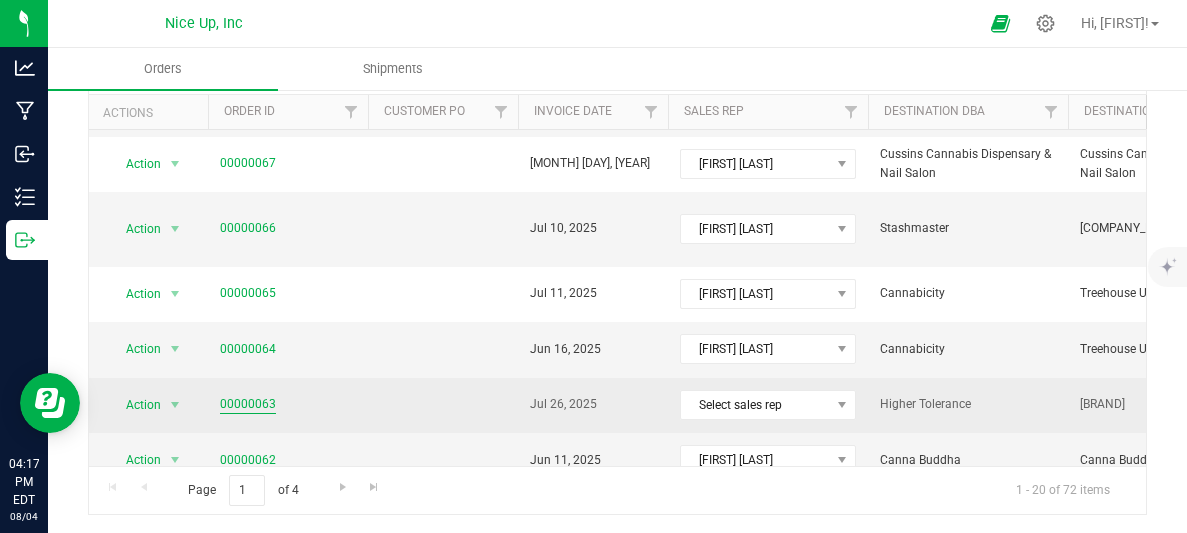 click on "00000063" at bounding box center [248, 404] 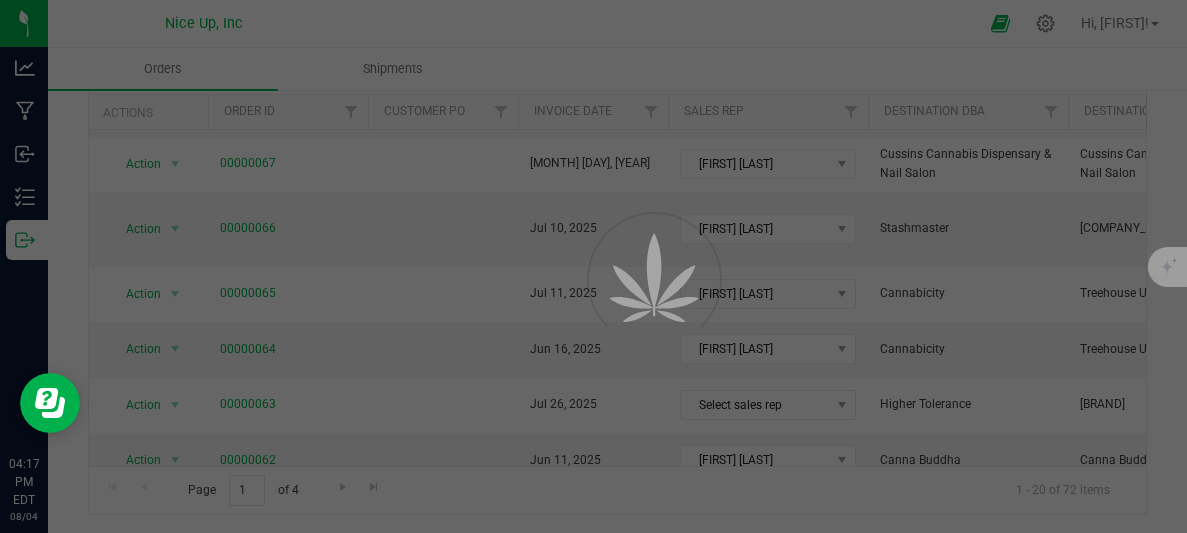 click at bounding box center (593, 266) 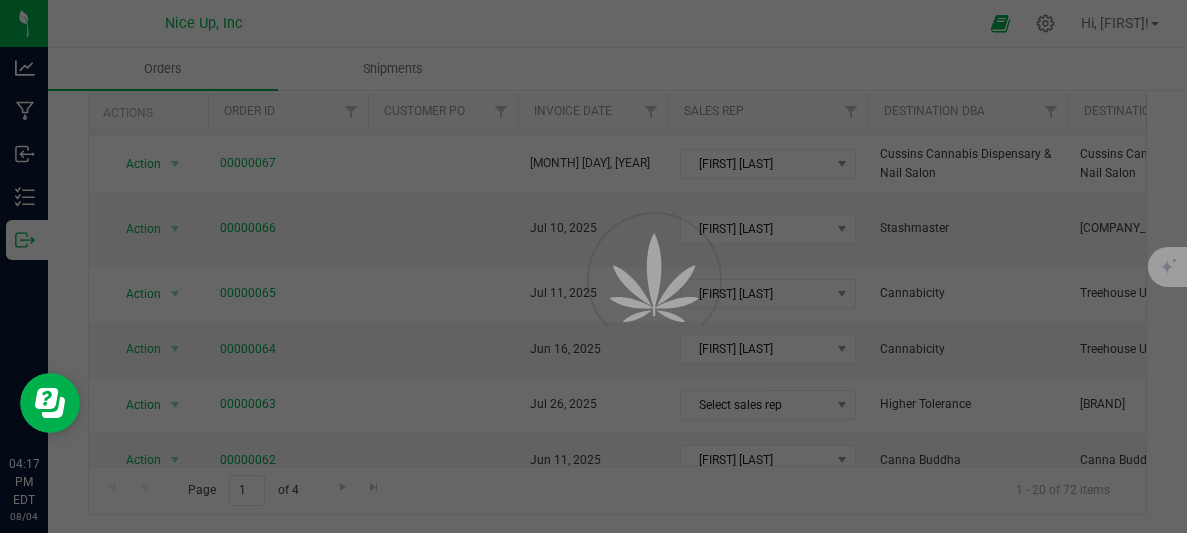 click at bounding box center (593, 266) 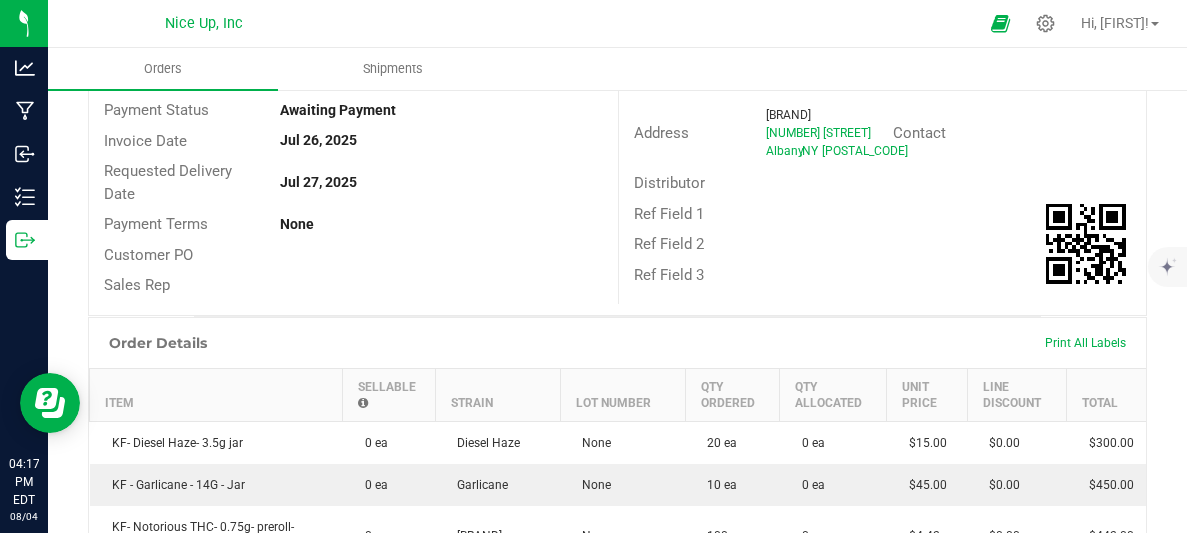 scroll, scrollTop: 0, scrollLeft: 0, axis: both 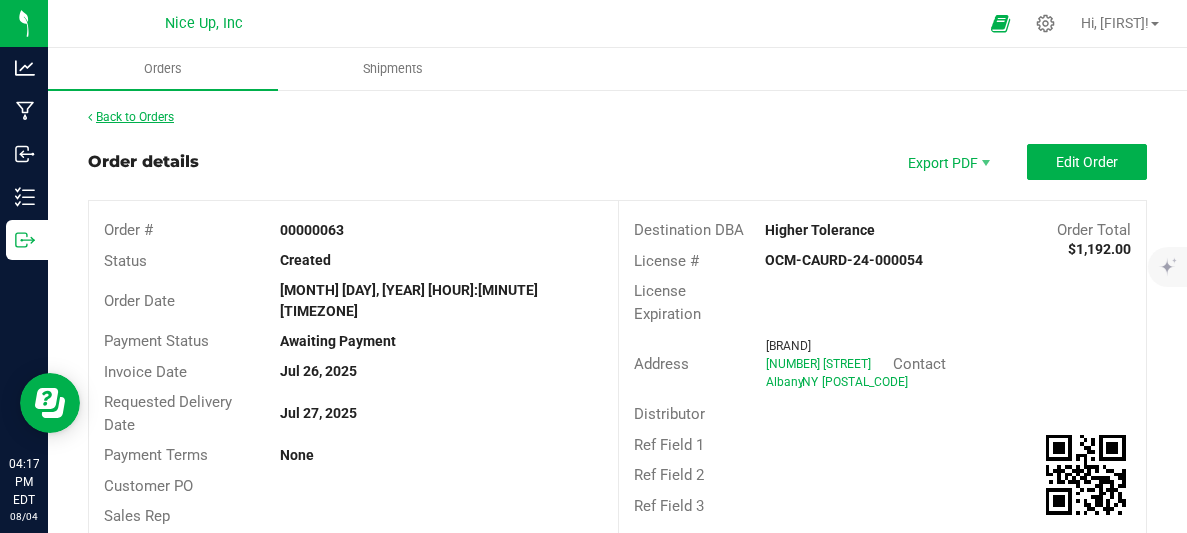click on "Back to Orders" at bounding box center [131, 117] 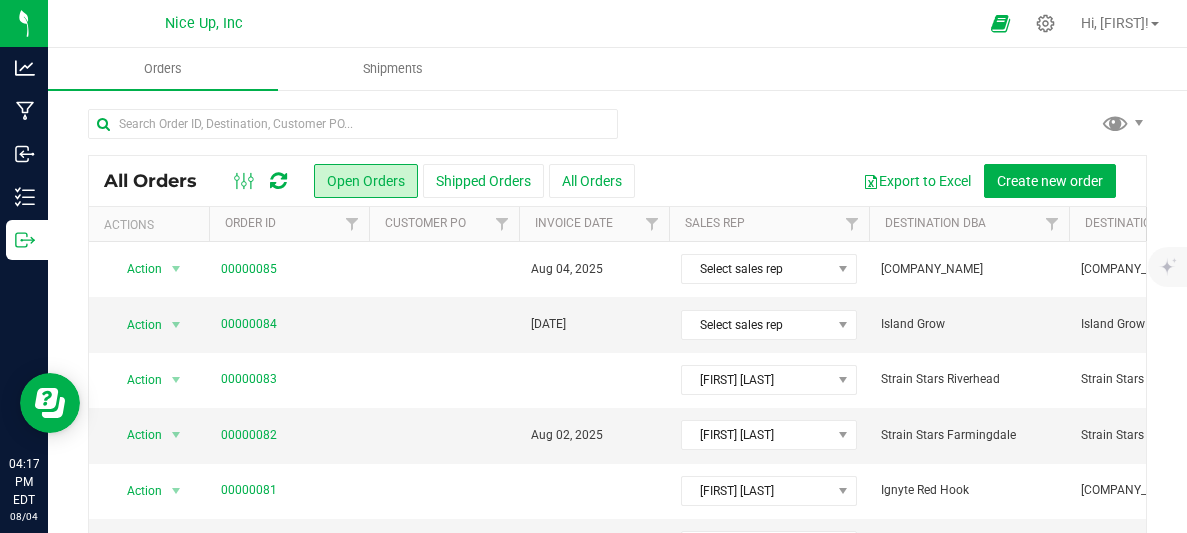 scroll, scrollTop: 112, scrollLeft: 0, axis: vertical 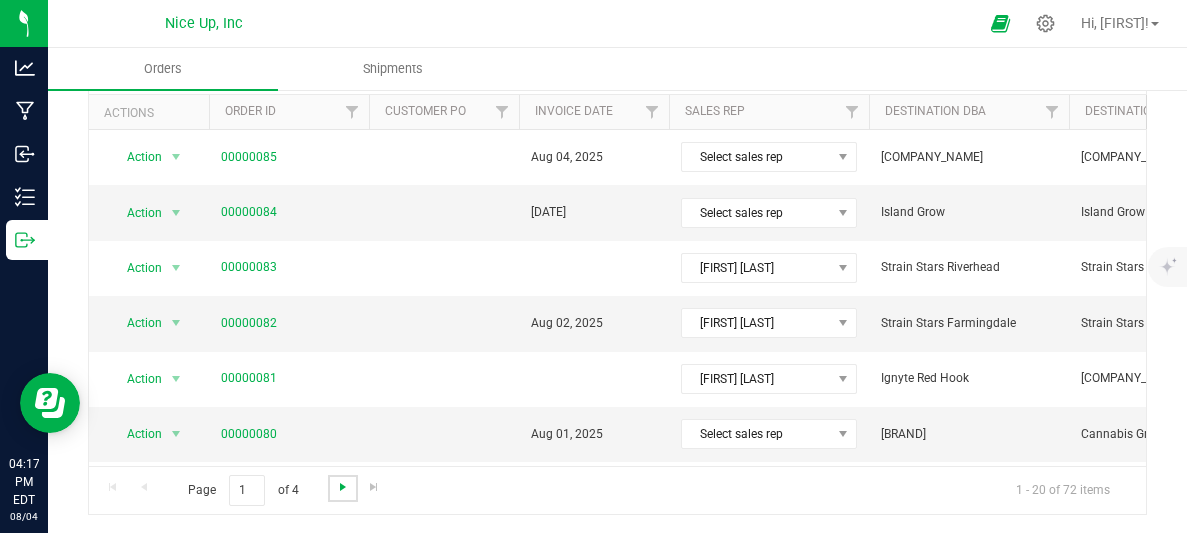 click at bounding box center [343, 487] 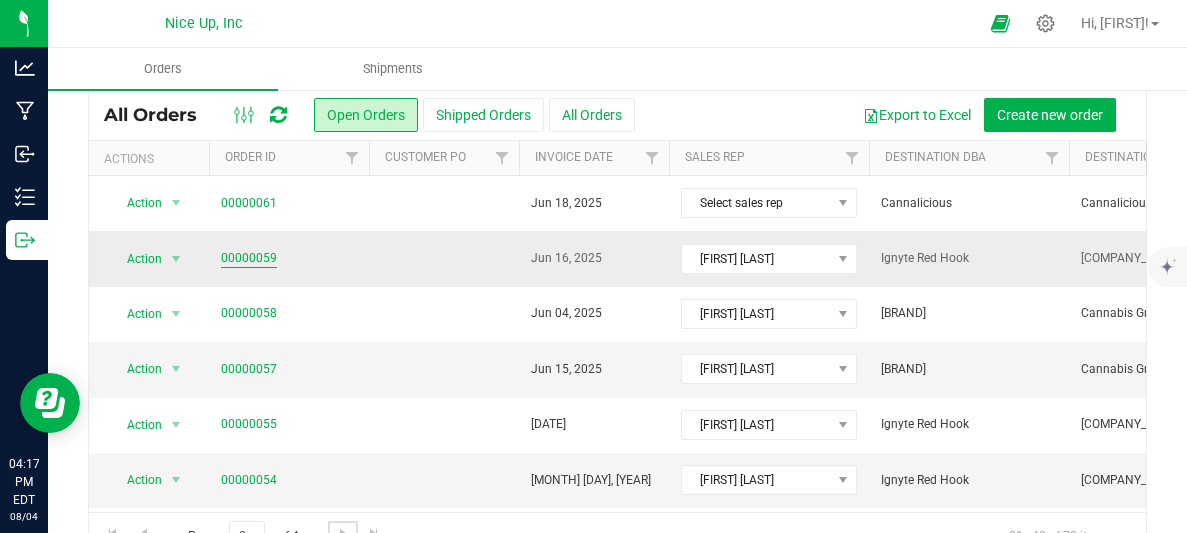 scroll, scrollTop: 112, scrollLeft: 0, axis: vertical 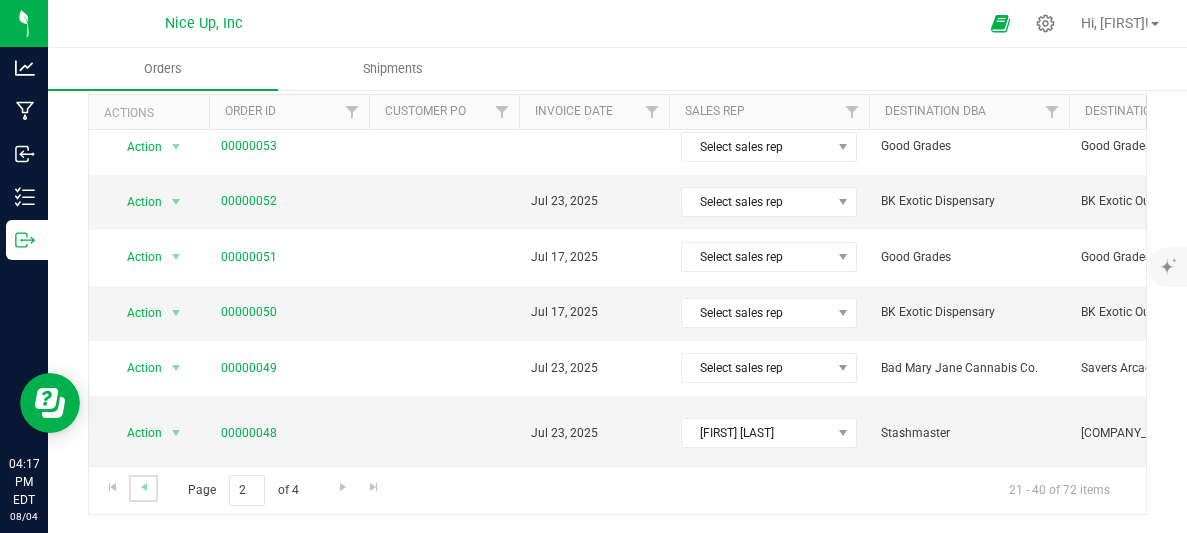 click at bounding box center [143, 488] 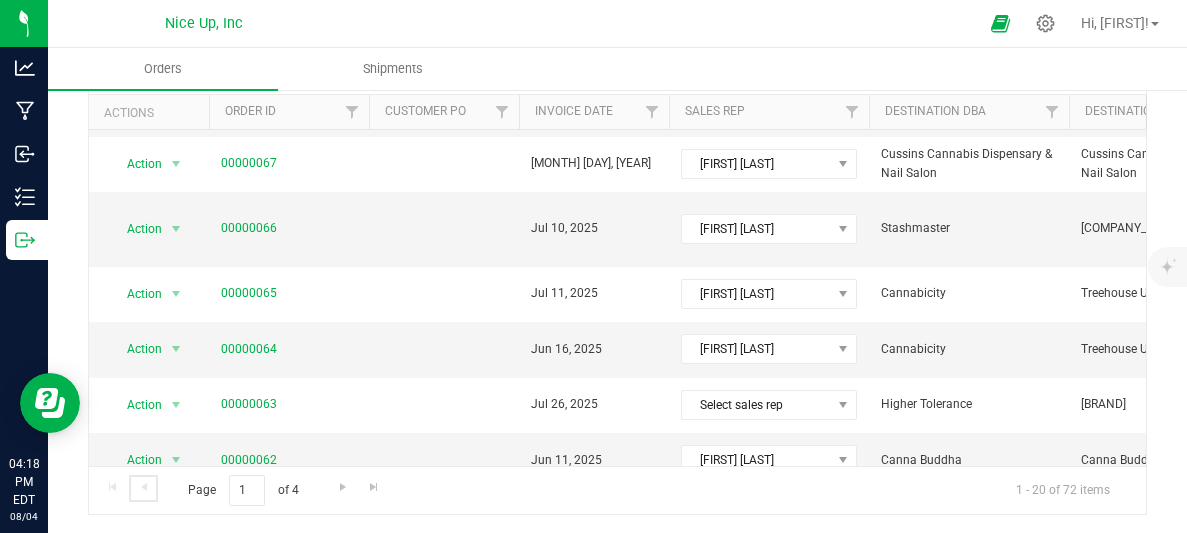 scroll, scrollTop: 769, scrollLeft: 8, axis: both 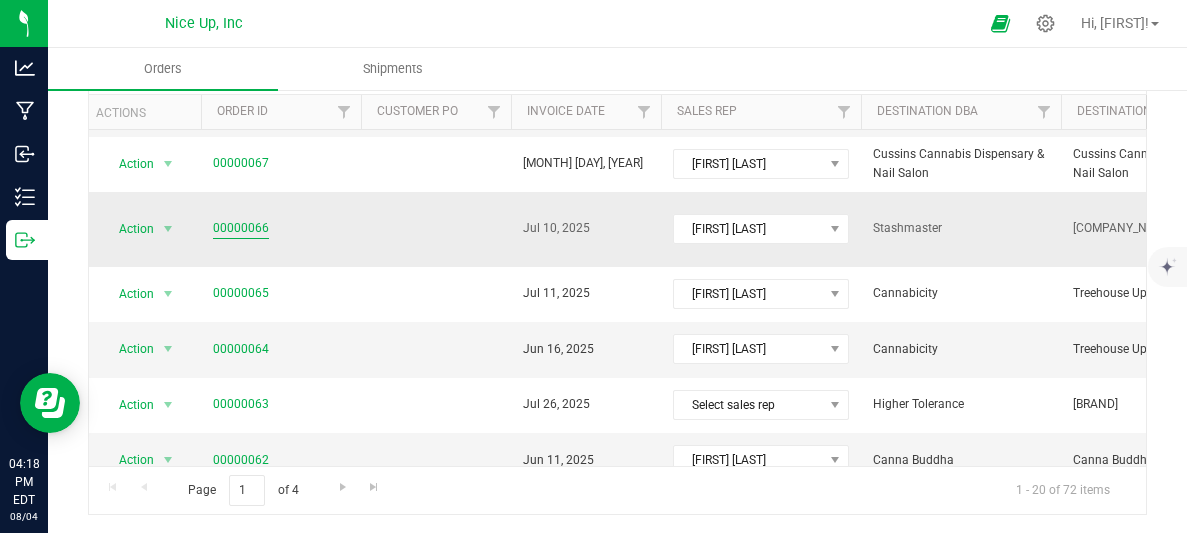 click on "00000066" at bounding box center (241, 228) 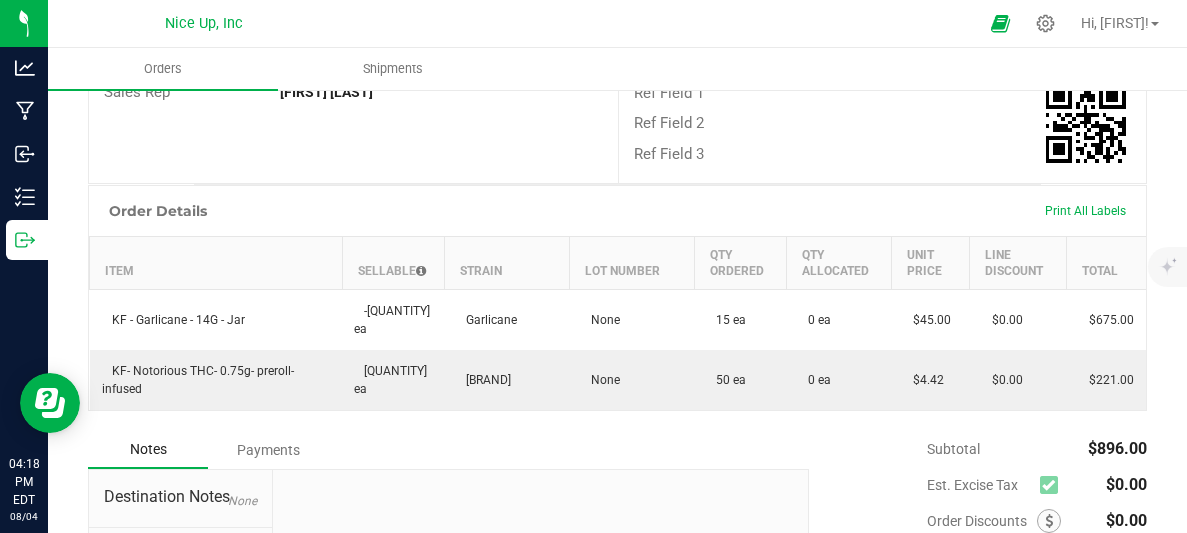 scroll, scrollTop: 250, scrollLeft: 0, axis: vertical 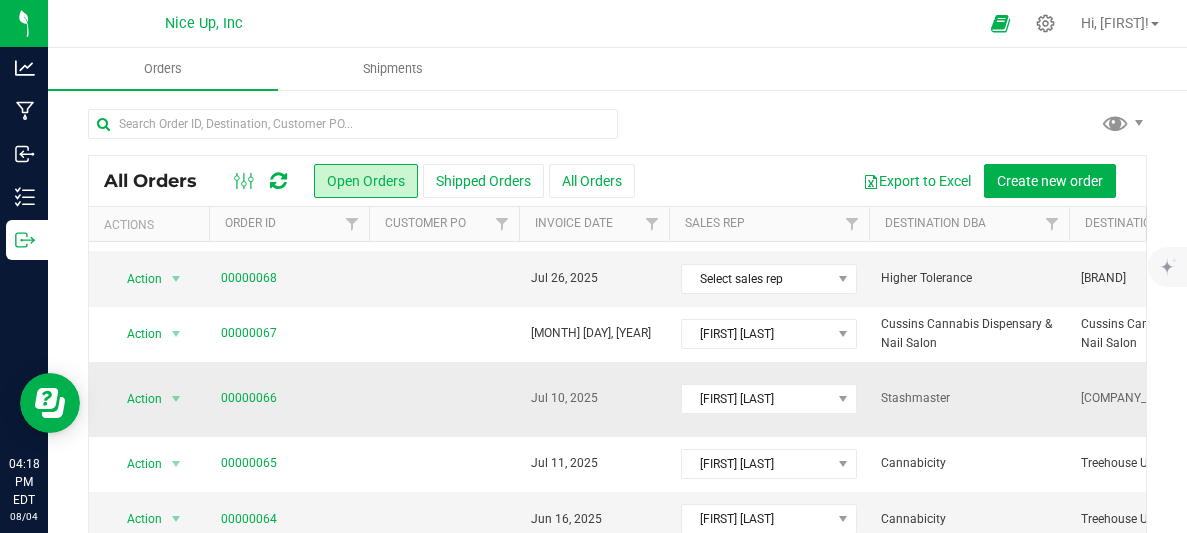 click on "00000066" at bounding box center [289, 399] 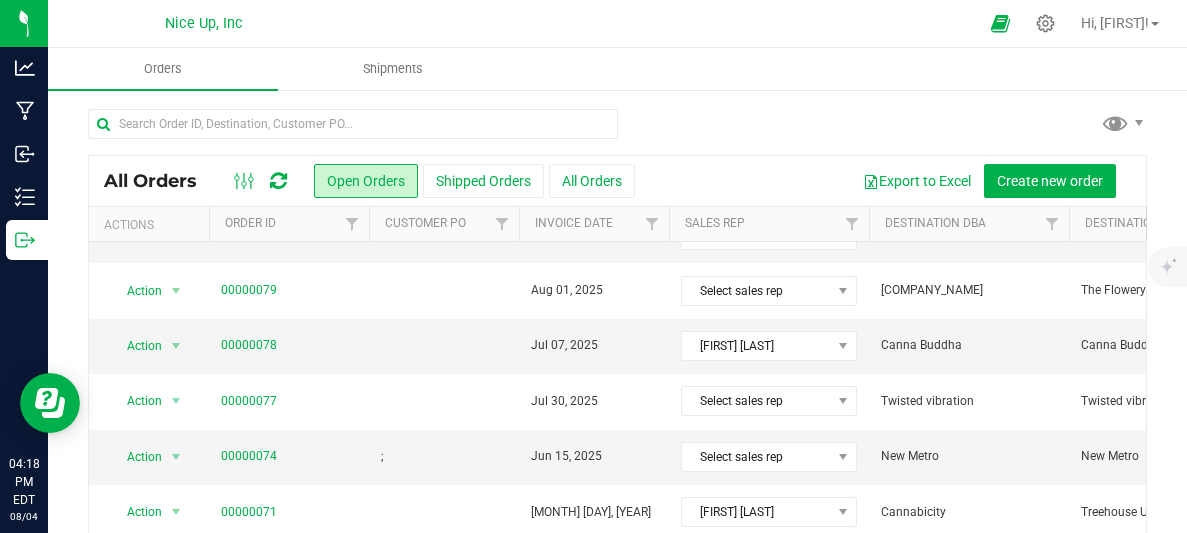 scroll, scrollTop: 291, scrollLeft: 1, axis: both 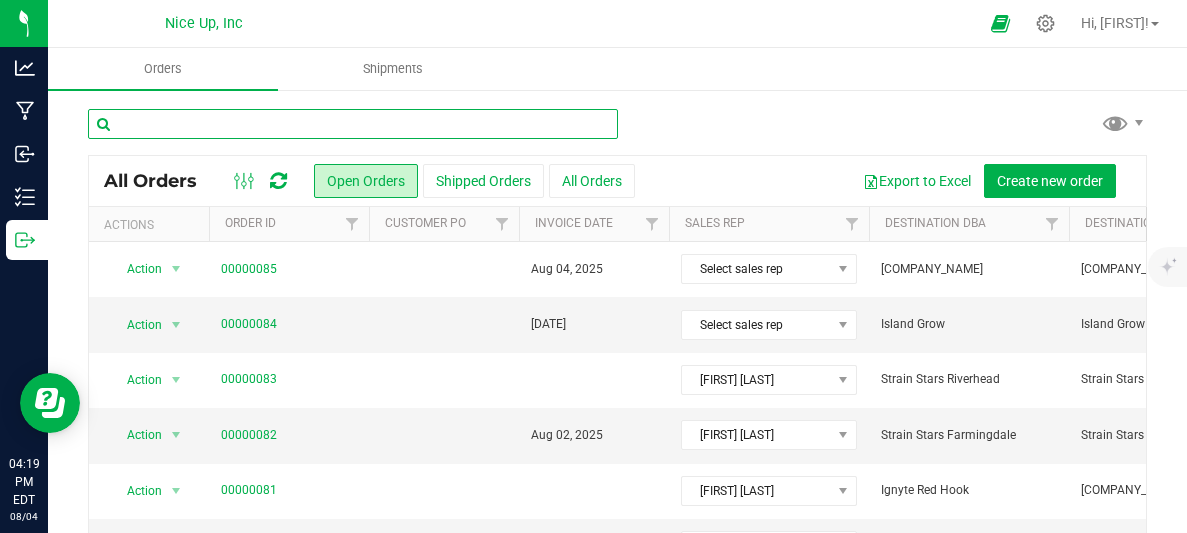 click at bounding box center [353, 124] 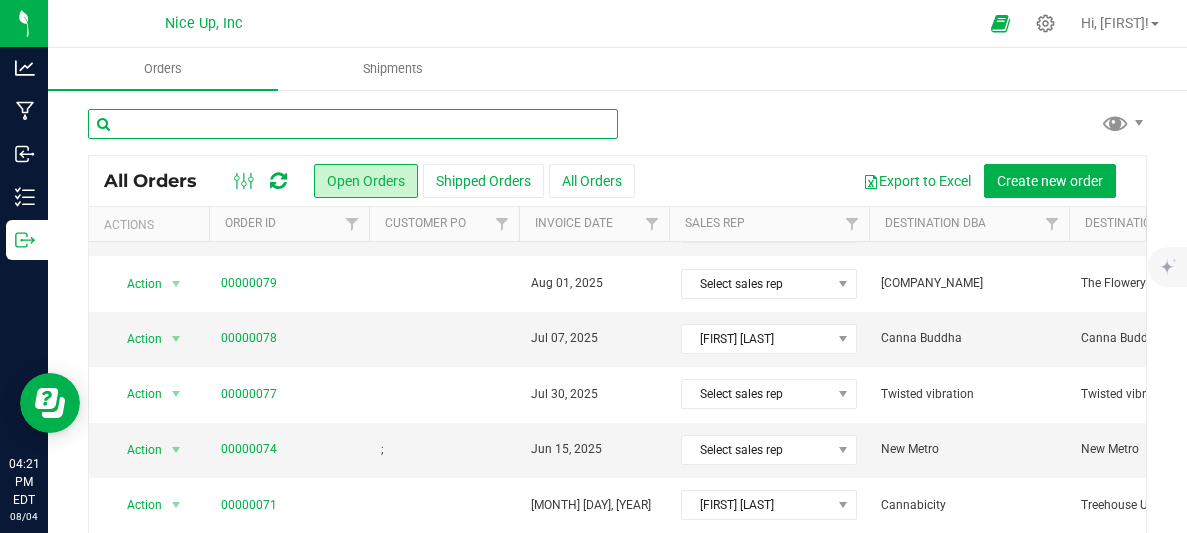 scroll, scrollTop: 331, scrollLeft: 0, axis: vertical 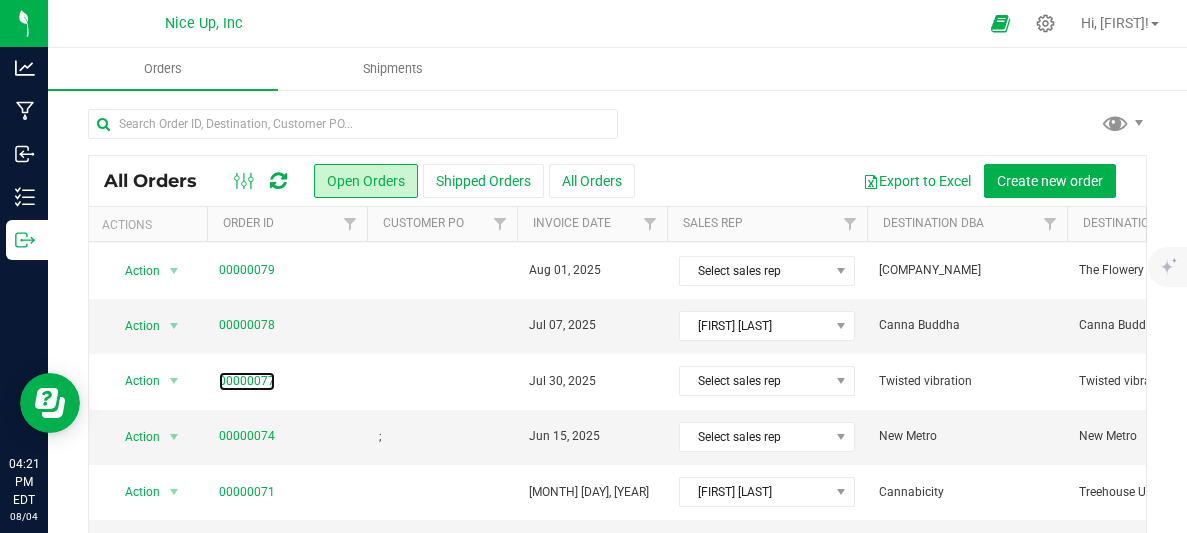 click on "00000077" at bounding box center [247, 381] 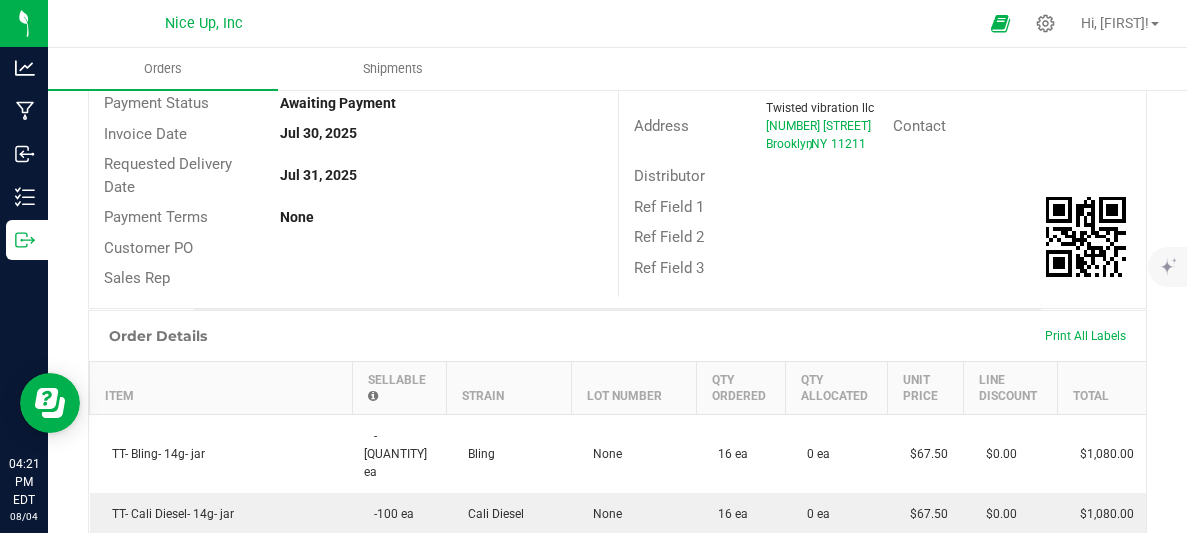 scroll, scrollTop: 238, scrollLeft: 0, axis: vertical 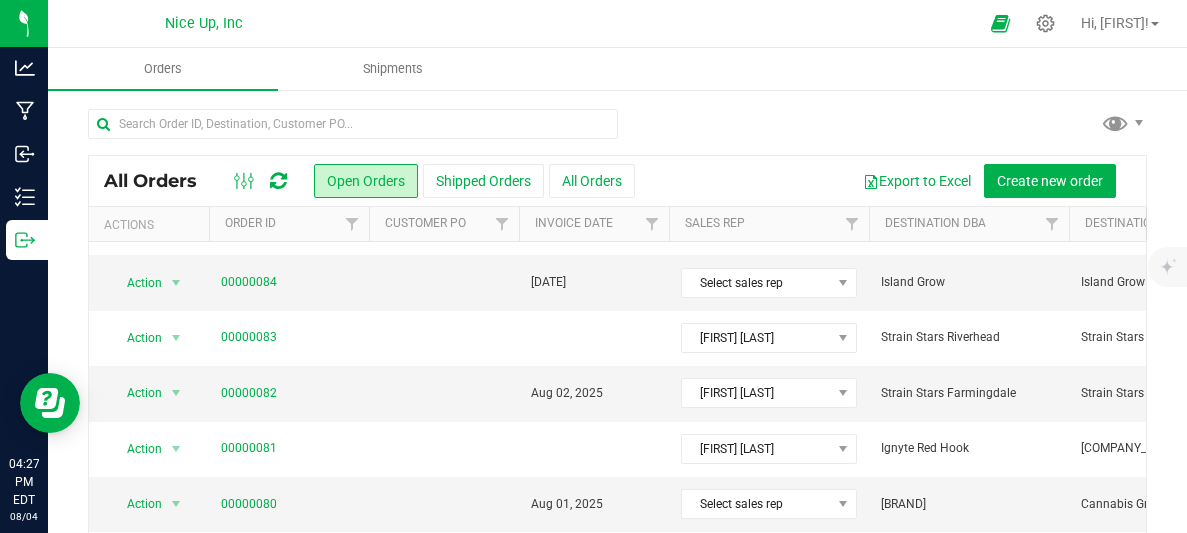 click on "All Orders
Open Orders
Shipped Orders
All Orders
Export to Excel
Create new order
Actions Order ID Customer PO Invoice Date Sales Rep Destination DBA Destination Status Shipment Ref Field 1" at bounding box center [617, 367] 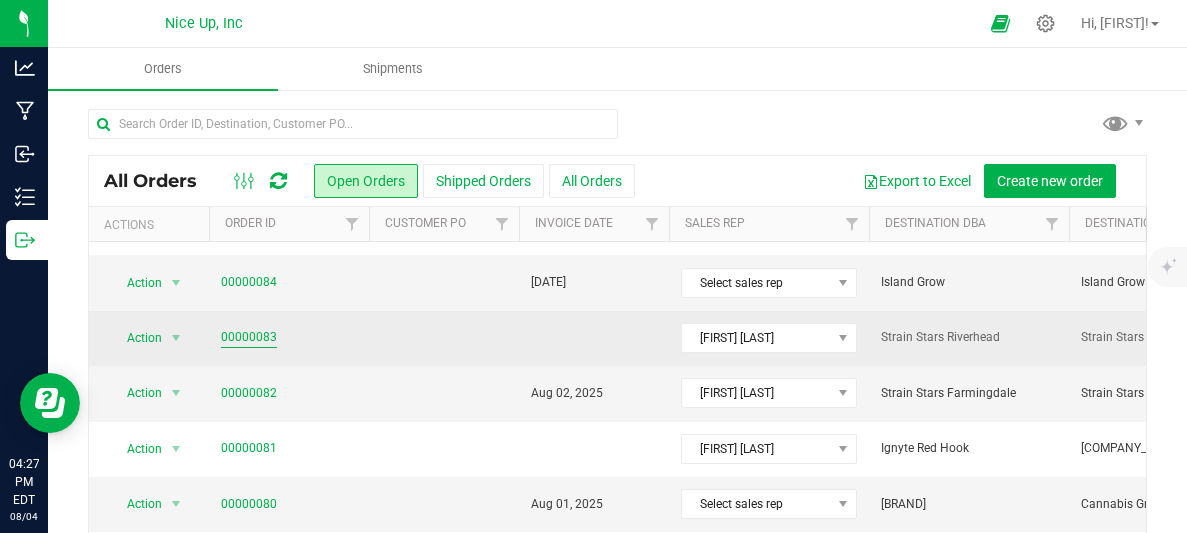 click on "00000083" at bounding box center [249, 337] 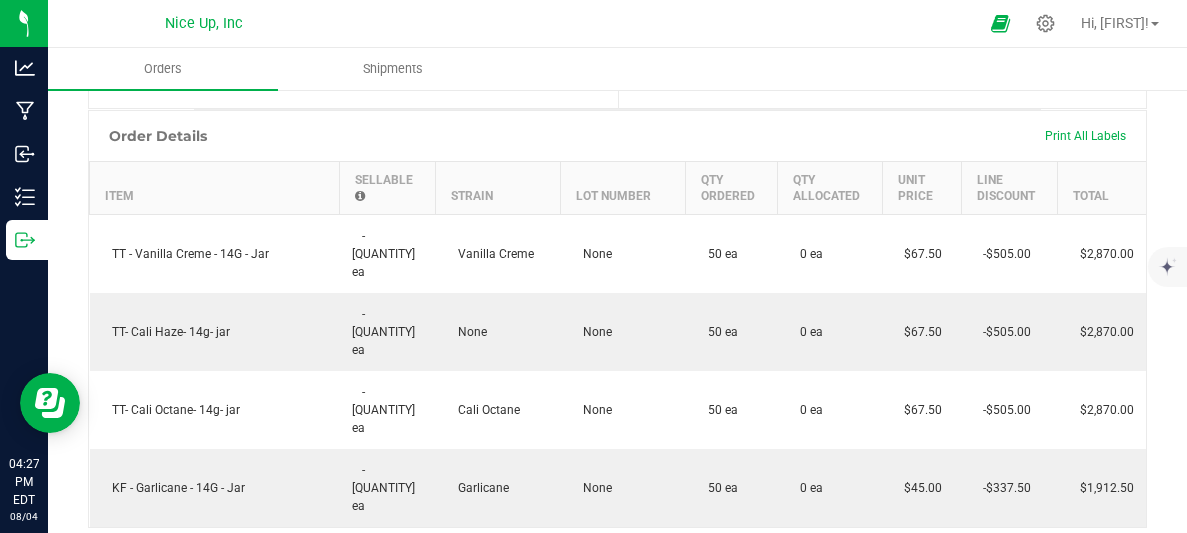 scroll, scrollTop: 0, scrollLeft: 0, axis: both 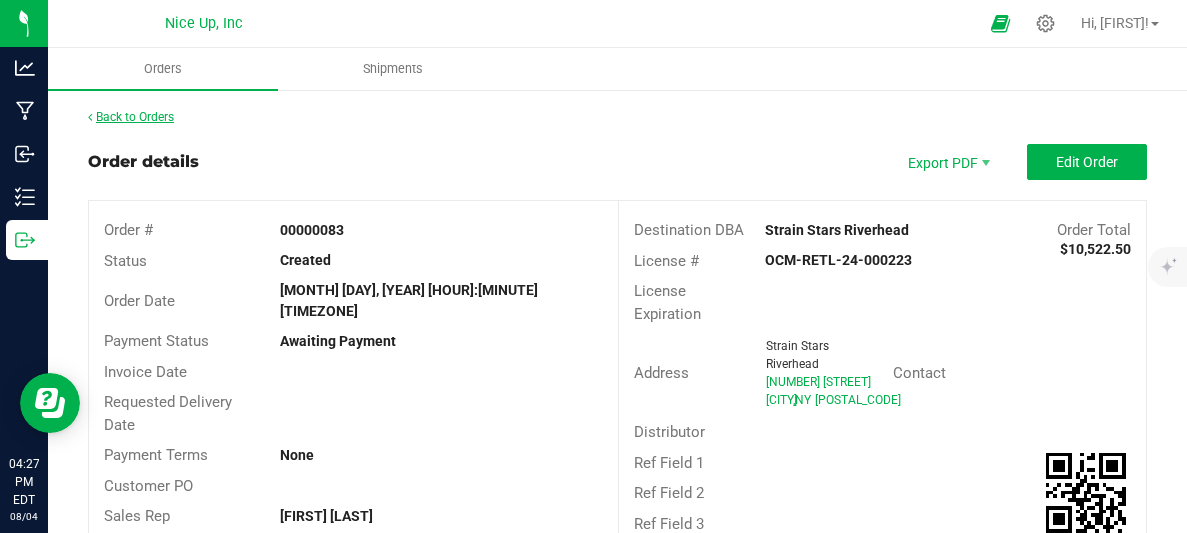 click on "Back to Orders" at bounding box center (131, 117) 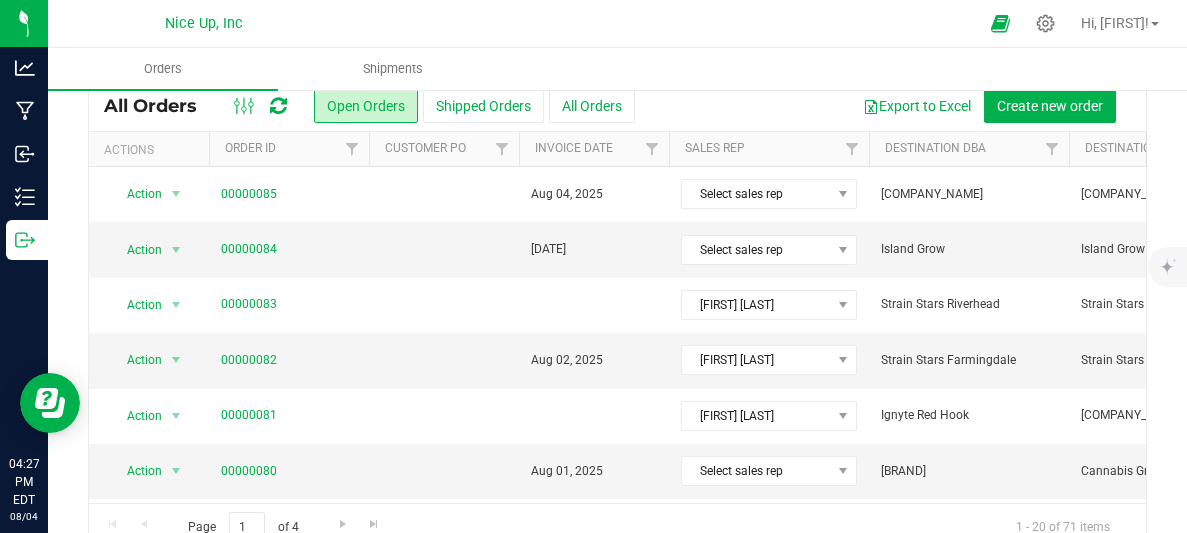 scroll, scrollTop: 112, scrollLeft: 0, axis: vertical 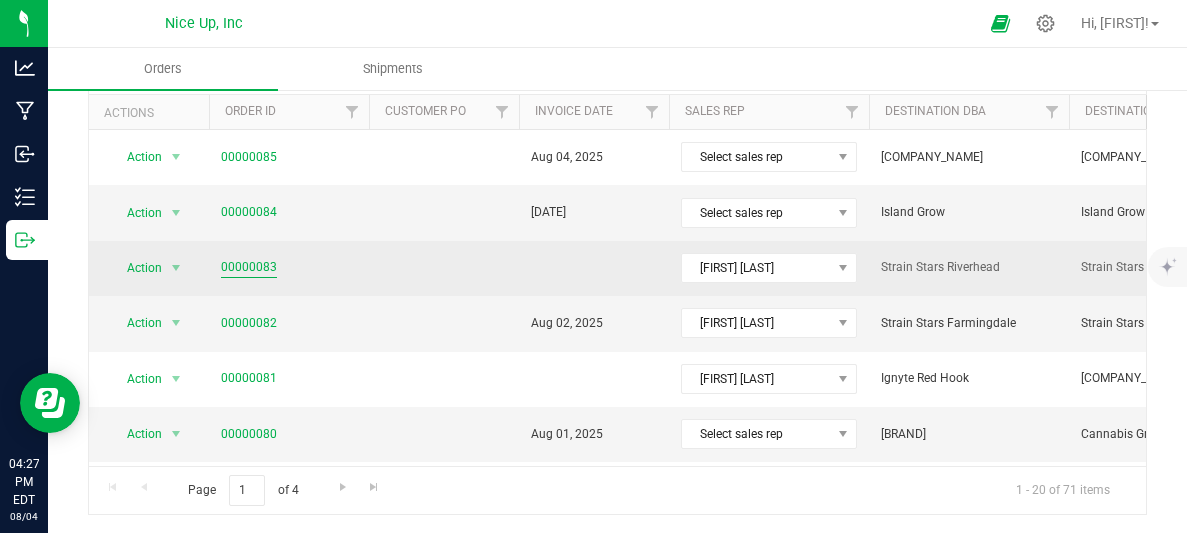 click on "00000083" at bounding box center [249, 267] 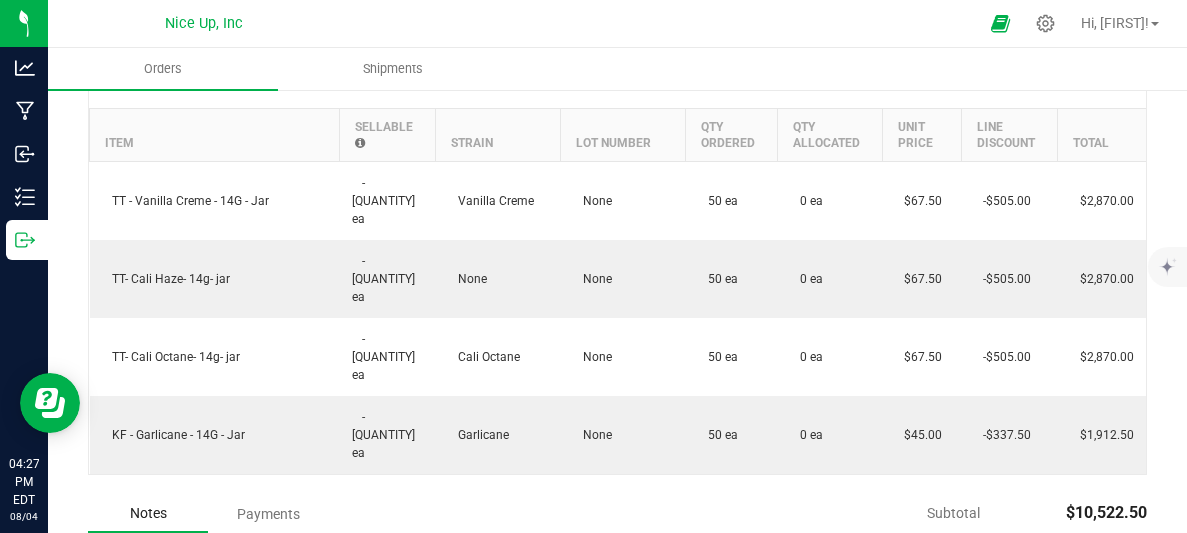 scroll, scrollTop: 497, scrollLeft: 0, axis: vertical 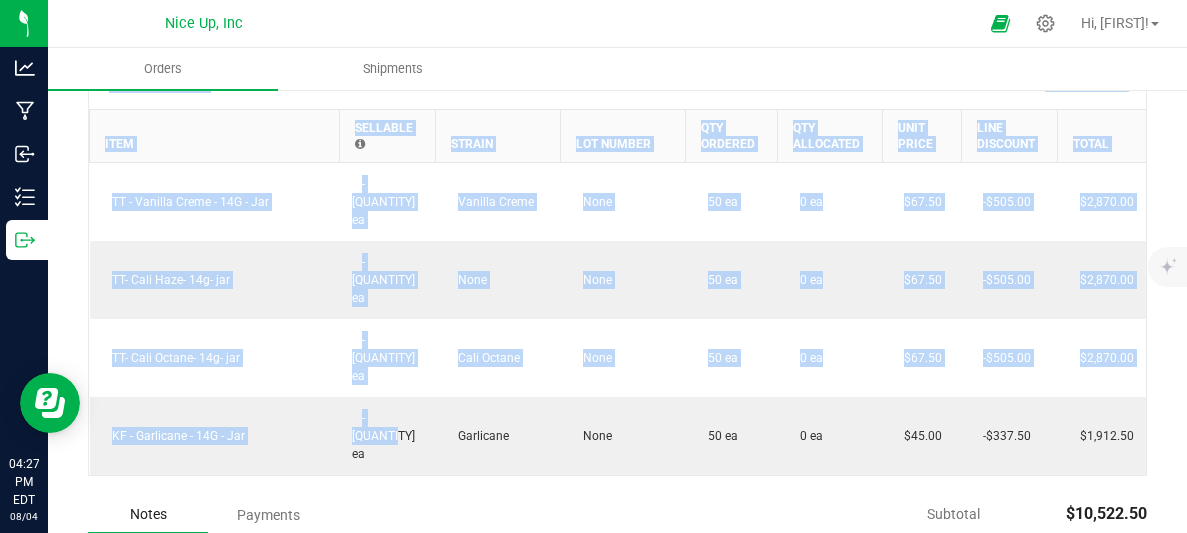 drag, startPoint x: 420, startPoint y: 331, endPoint x: 64, endPoint y: 119, distance: 414.34286 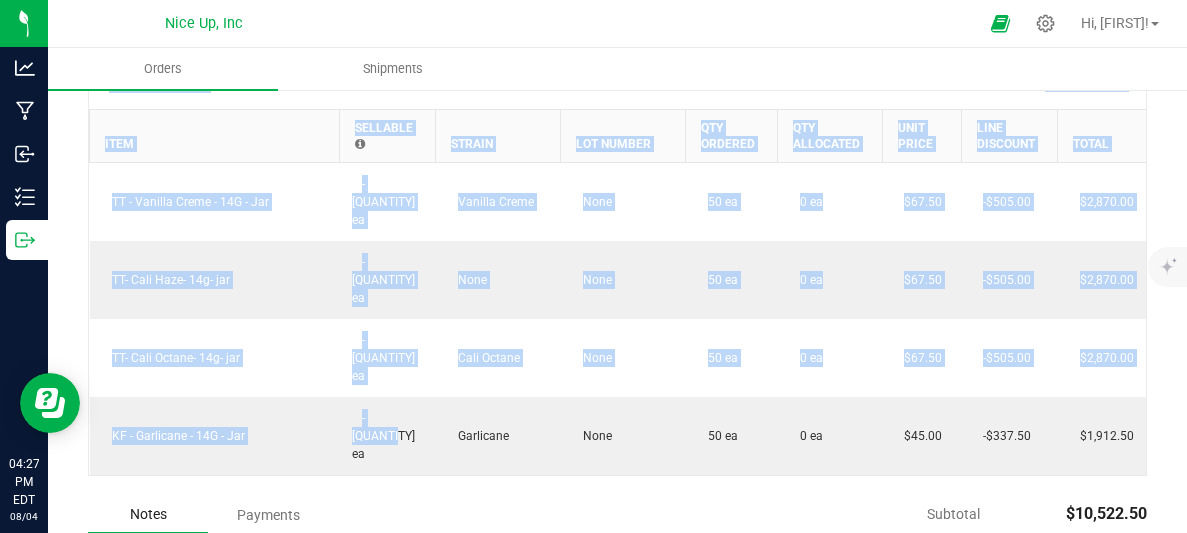 click on "Order details   Export PDF   Edit Order   Order #   00000083   Status   Created   Order Date   [MONTH] [DAY], [YEAR] [HOUR]:[MINUTE] [TIMEZONE]   Payment Status   Awaiting Payment   Invoice Date      Requested Delivery Date      Payment Terms   None   Customer PO      Sales Rep   [FIRST] [LAST]   Destination DBA   Strain Stars Riverhead   Order Total   $10,522.50   License #   OCM-RETL-24-000223   License Expiration   Address  Strain Stars Riverhead 1871 Old Country Road Riverhead  ,  NY 11901  Contact   Distributor      Ref Field 1      Ref Field 2      Ref Field 3
Order Details Print All Labels Item  Sellable  Strain  Lot Number  Qty Ordered Qty Allocated Unit Price Line Discount Total  TT - Vanilla Creme - 14G - Jar   -[QUANTITY] ea   Vanilla Creme   None   50 ea   0 ea   $67.50   -$505.00   $2,870.00   TT- Cali Haze- 14g- jar   -[QUANTITY] ea   None" at bounding box center [617, 207] 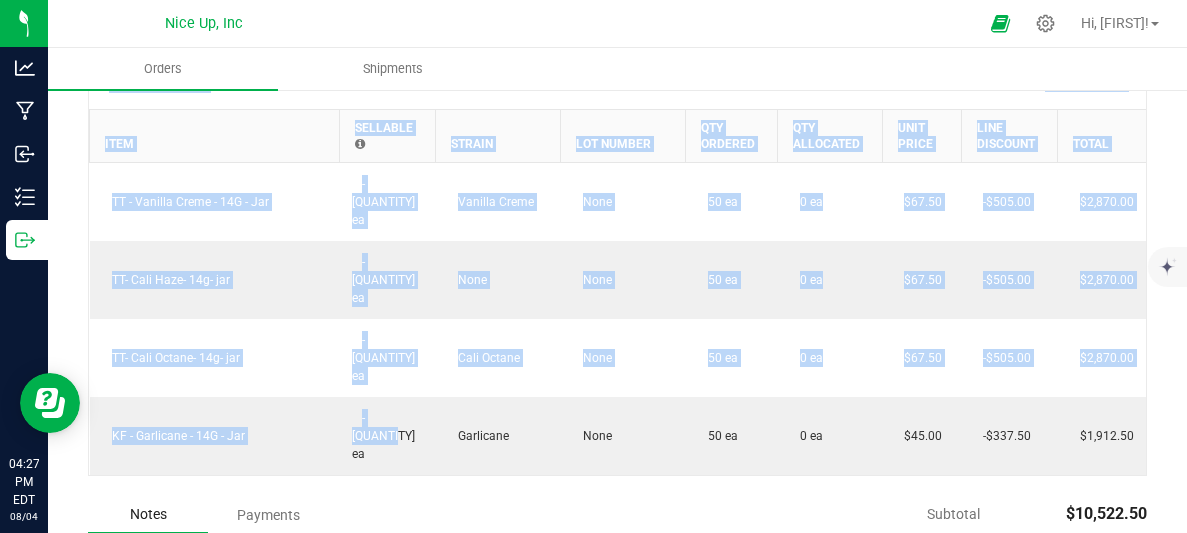 click on "Order details   Export PDF   Edit Order   Order #   00000083   Status   Created   Order Date   [MONTH] [DAY], [YEAR] [HOUR]:[MINUTE] [TIMEZONE]   Payment Status   Awaiting Payment   Invoice Date      Requested Delivery Date      Payment Terms   None   Customer PO      Sales Rep   [FIRST] [LAST]   Destination DBA   Strain Stars Riverhead   Order Total   $10,522.50   License #   OCM-RETL-24-000223   License Expiration   Address  Strain Stars Riverhead 1871 Old Country Road Riverhead  ,  NY 11901  Contact   Distributor      Ref Field 1      Ref Field 2      Ref Field 3
Order Details Print All Labels Item  Sellable  Strain  Lot Number  Qty Ordered Qty Allocated Unit Price Line Discount Total  TT - Vanilla Creme - 14G - Jar   -[QUANTITY] ea   Vanilla Creme   None   50 ea   0 ea   $67.50   -$505.00   $2,870.00   TT- Cali Haze- 14g- jar   -[QUANTITY] ea   None" at bounding box center [617, 207] 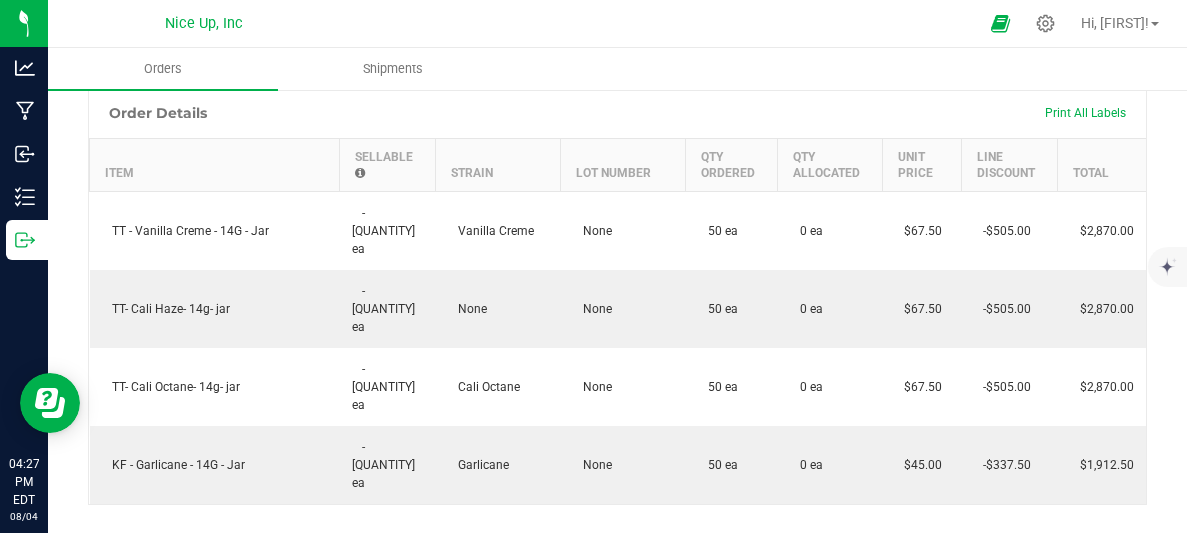 scroll, scrollTop: 467, scrollLeft: 0, axis: vertical 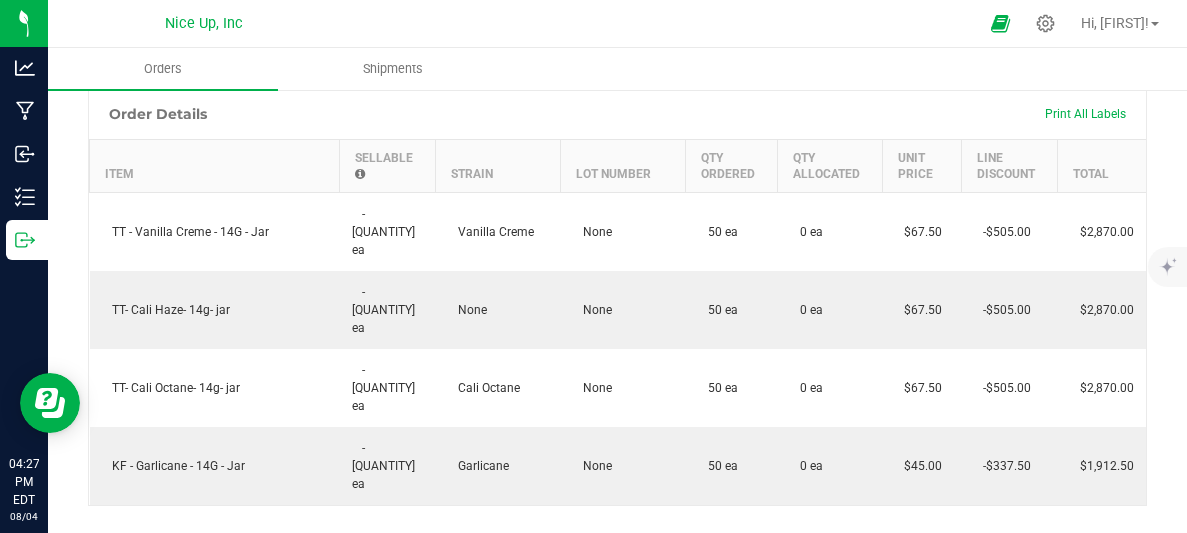drag, startPoint x: 81, startPoint y: 119, endPoint x: 523, endPoint y: 420, distance: 534.75696 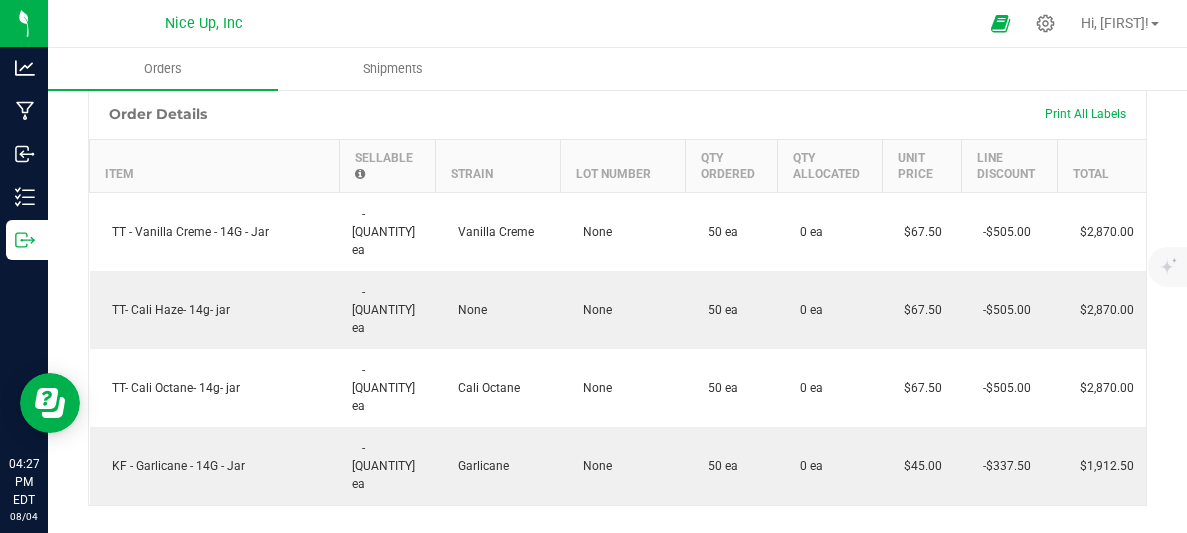 click on "Order details   Export PDF   Edit Order   Order #   00000083   Status   Created   Order Date   [MONTH] [DAY], [YEAR] [HOUR]:[MINUTE] [TIMEZONE]   Payment Status   Awaiting Payment   Invoice Date      Requested Delivery Date      Payment Terms   None   Customer PO      Sales Rep   [FIRST] [LAST]   Destination DBA   Strain Stars Riverhead   Order Total   $10,522.50   License #   OCM-RETL-24-000223   License Expiration   Address  Strain Stars Riverhead 1871 Old Country Road Riverhead  ,  NY 11901  Contact   Distributor      Ref Field 1      Ref Field 2      Ref Field 3
Order Details Print All Labels Item  Sellable  Strain  Lot Number  Qty Ordered Qty Allocated Unit Price Line Discount Total  TT - Vanilla Creme - 14G - Jar   -[QUANTITY] ea   Vanilla Creme   None   50 ea   0 ea   $67.50   -$505.00   $2,870.00   TT- Cali Haze- 14g- jar   -[QUANTITY] ea   None" at bounding box center [617, 237] 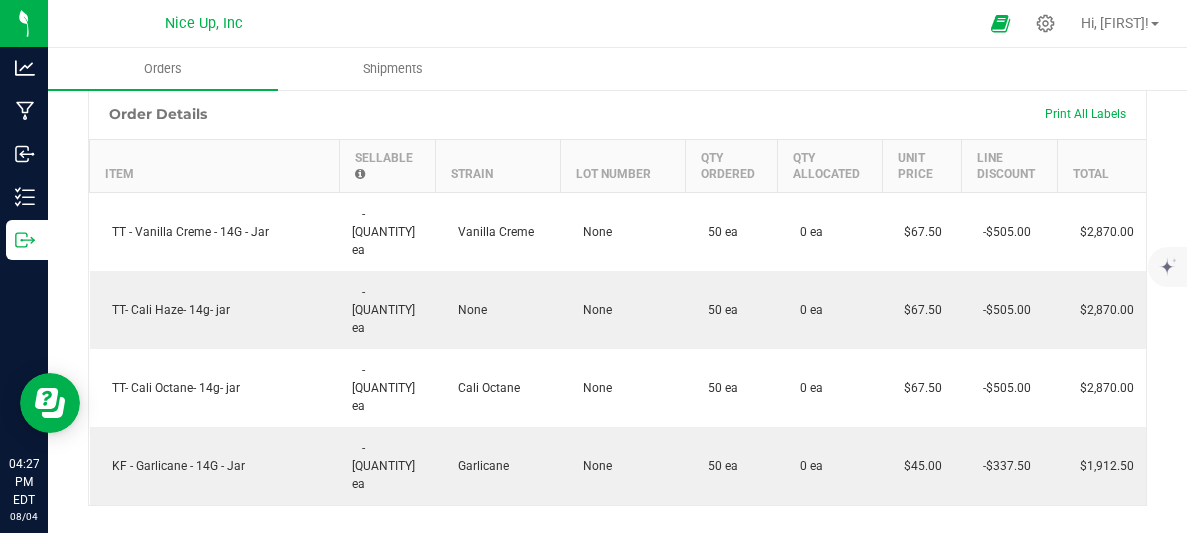 click on "Notes
Payments" at bounding box center [441, 545] 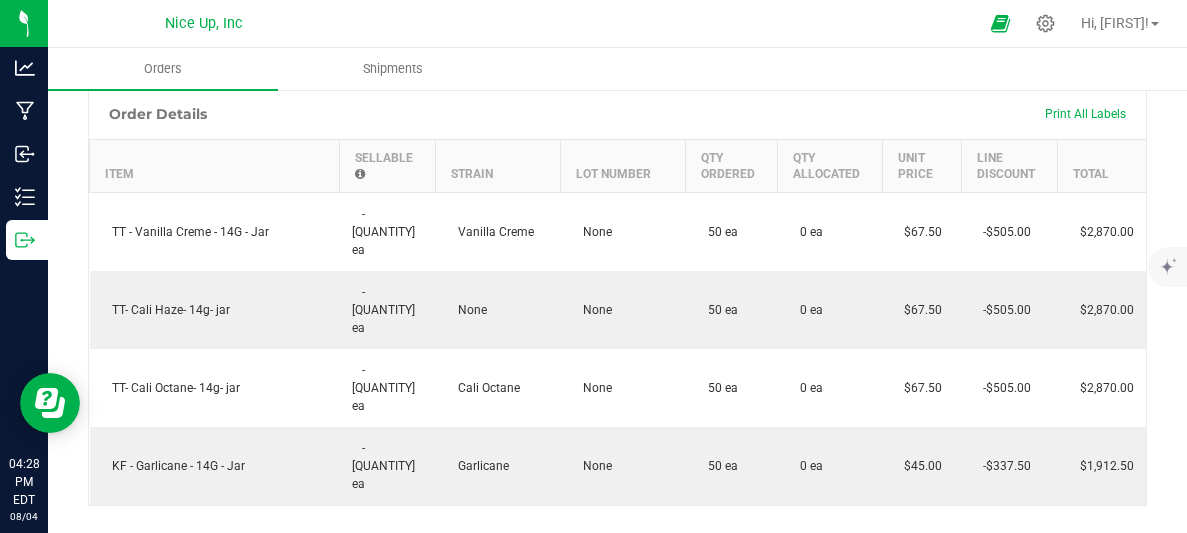 click on "Notes
Payments" at bounding box center [441, 545] 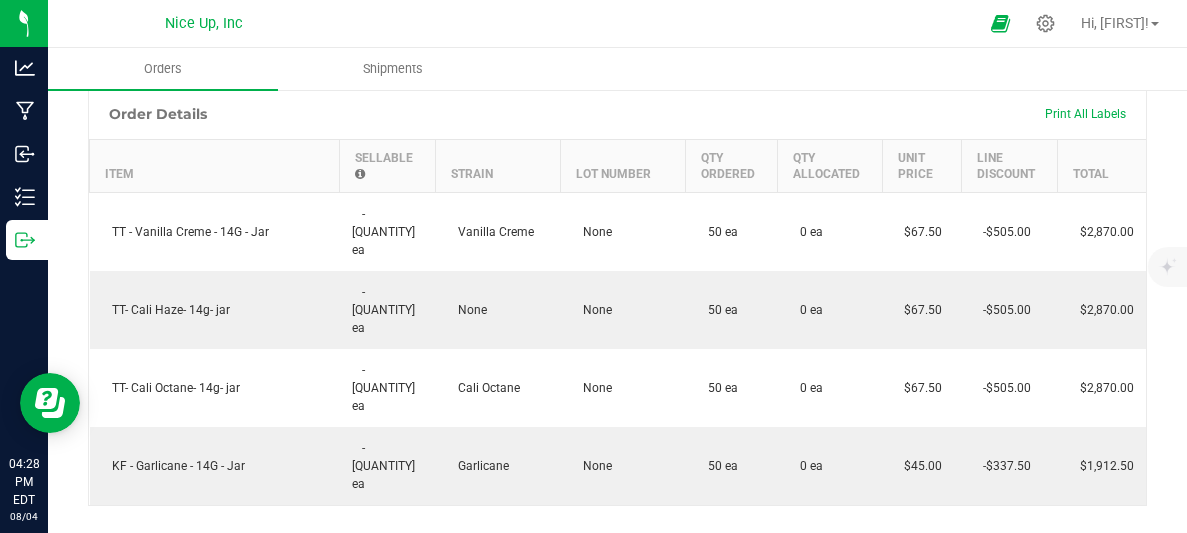 click on "Notes
Payments" at bounding box center (441, 545) 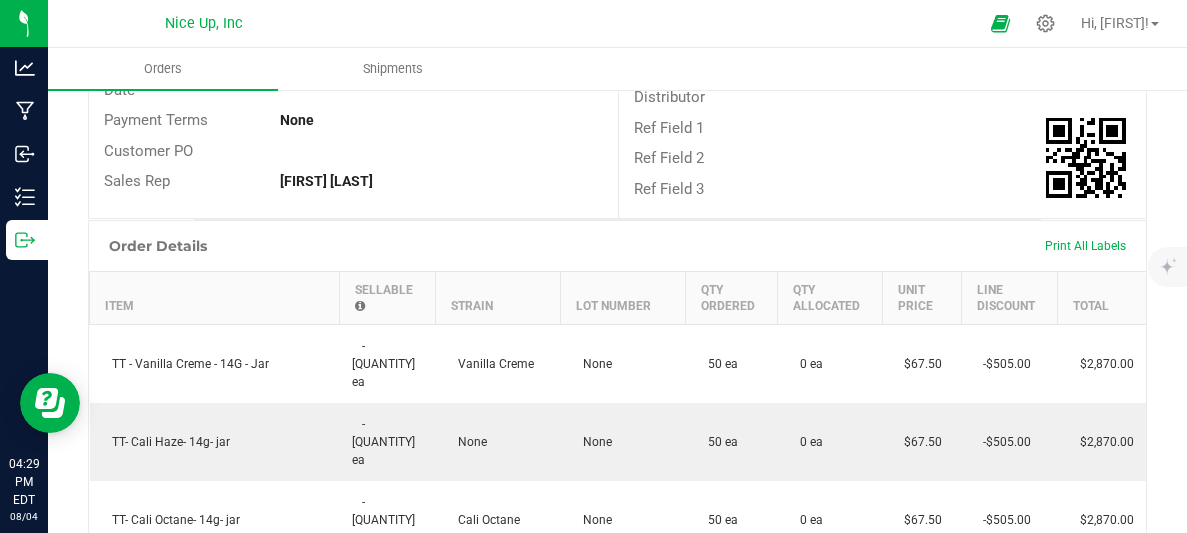 scroll, scrollTop: 660, scrollLeft: 0, axis: vertical 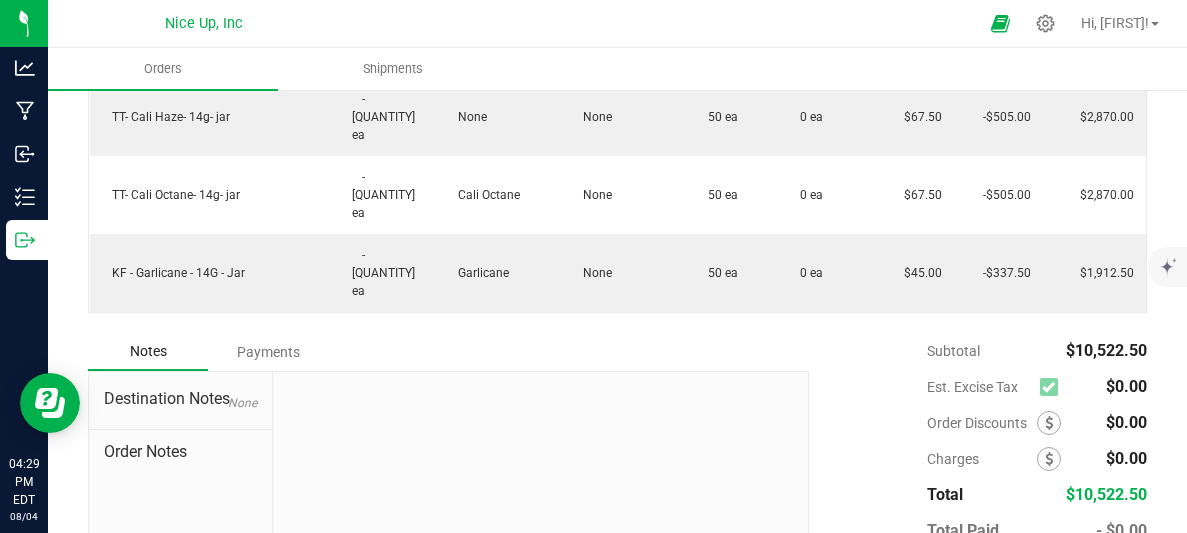 drag, startPoint x: 1146, startPoint y: 480, endPoint x: 665, endPoint y: 328, distance: 504.44525 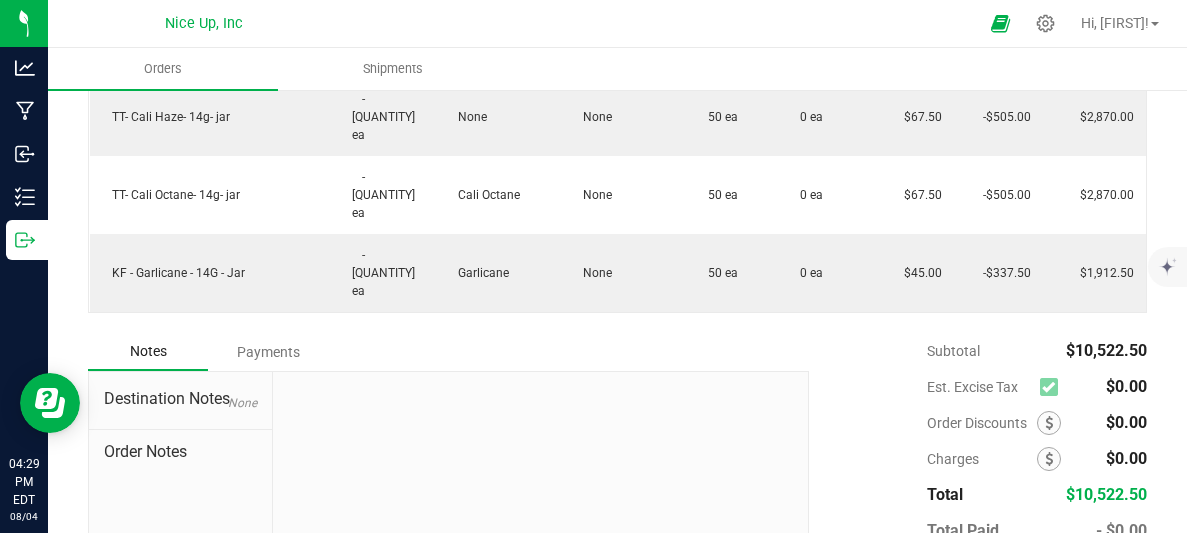click on "Notes
Payments
Destination Notes
None
Order Notes
Subtotal
$10,522.50
Est. Excise Tax" at bounding box center (617, 487) 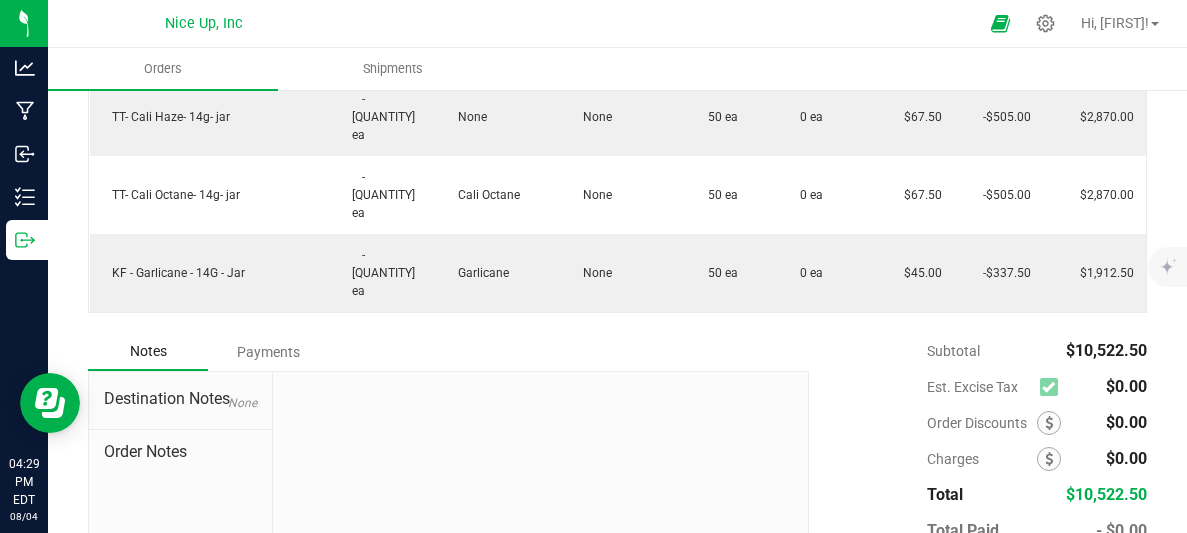 scroll, scrollTop: 649, scrollLeft: 0, axis: vertical 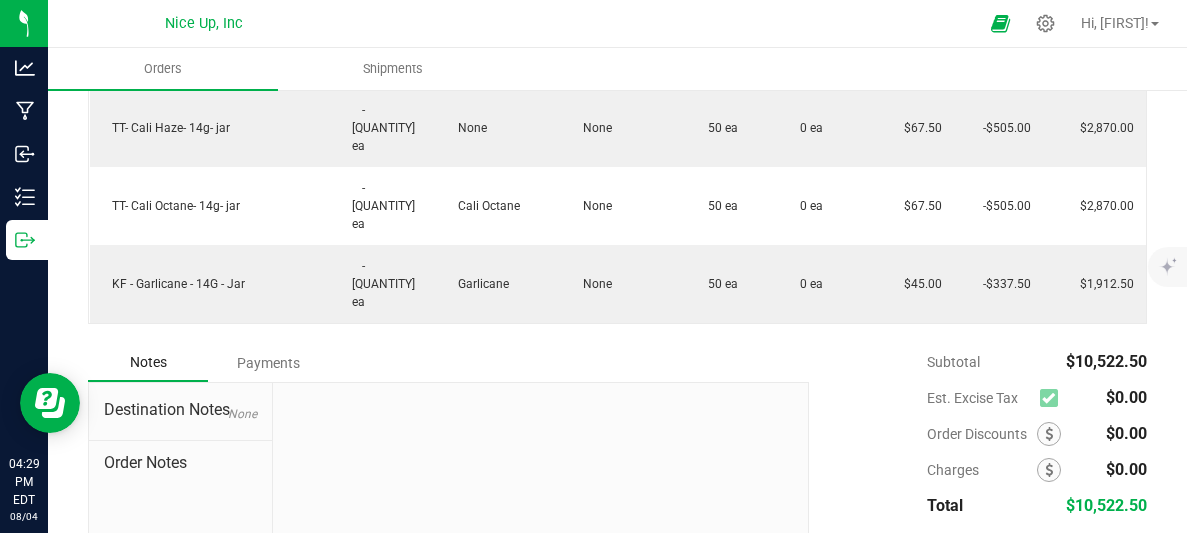 click on "Notes
Payments" at bounding box center [441, 363] 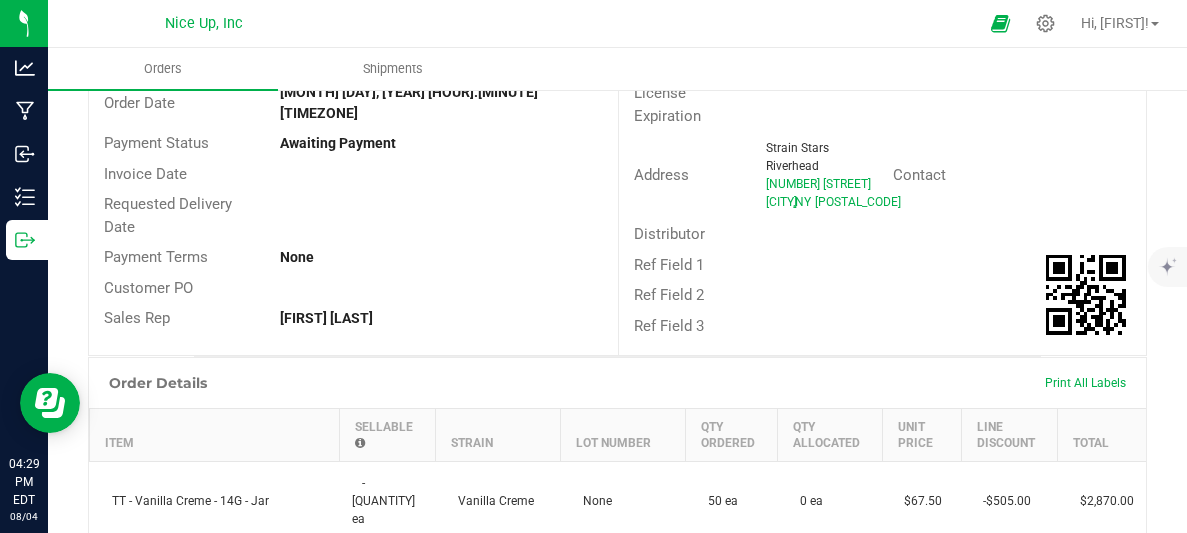 scroll, scrollTop: 0, scrollLeft: 0, axis: both 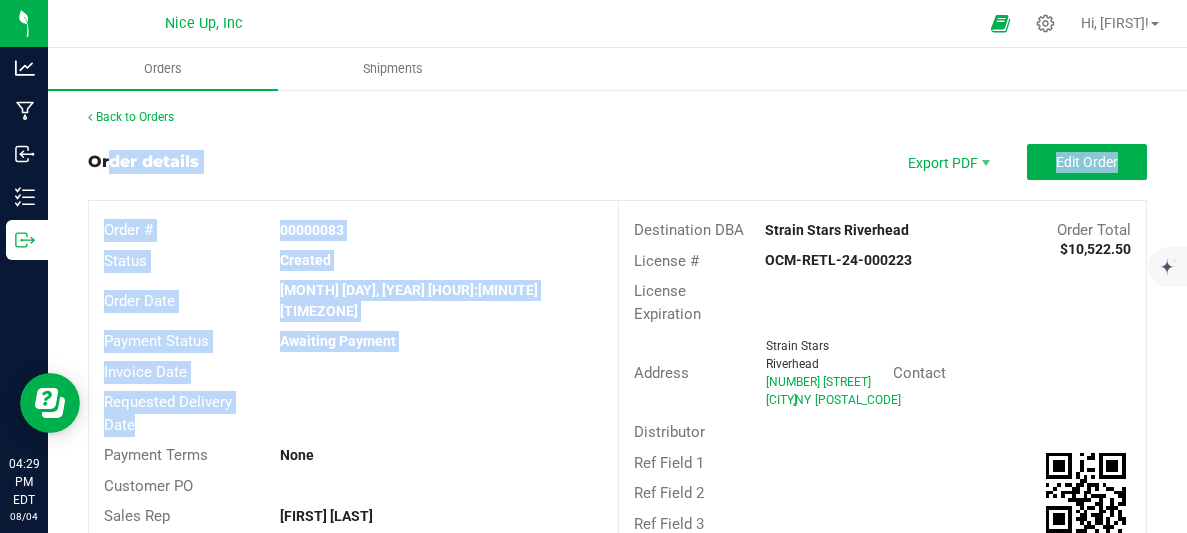 drag, startPoint x: 100, startPoint y: 164, endPoint x: 329, endPoint y: 403, distance: 331.0015 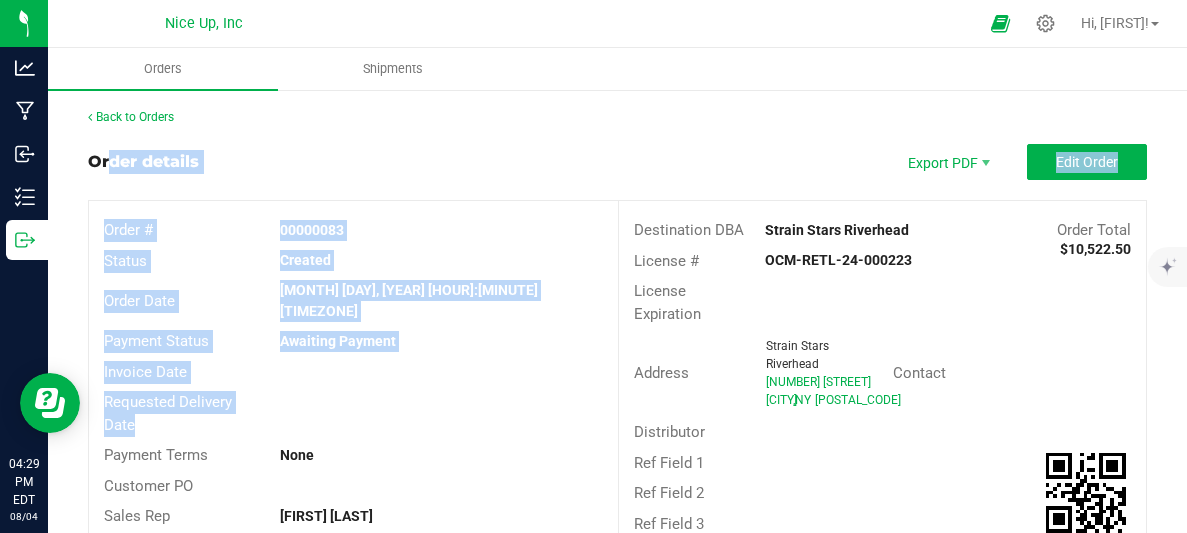 click on "Order details   Export PDF   Edit Order   Order #   00000083   Status   Created   Order Date   [MONTH] [DAY], [YEAR] [HOUR]:[MINUTE] [TIMEZONE]   Payment Status   Awaiting Payment   Invoice Date      Requested Delivery Date      Payment Terms   None   Customer PO      Sales Rep   [FIRST] [LAST]   Destination DBA   Strain Stars Riverhead   Order Total   $10,522.50   License #   OCM-RETL-24-000223   License Expiration   Address  Strain Stars Riverhead 1871 Old Country Road Riverhead  ,  NY 11901  Contact   Distributor      Ref Field 1      Ref Field 2      Ref Field 3" at bounding box center (617, 349) 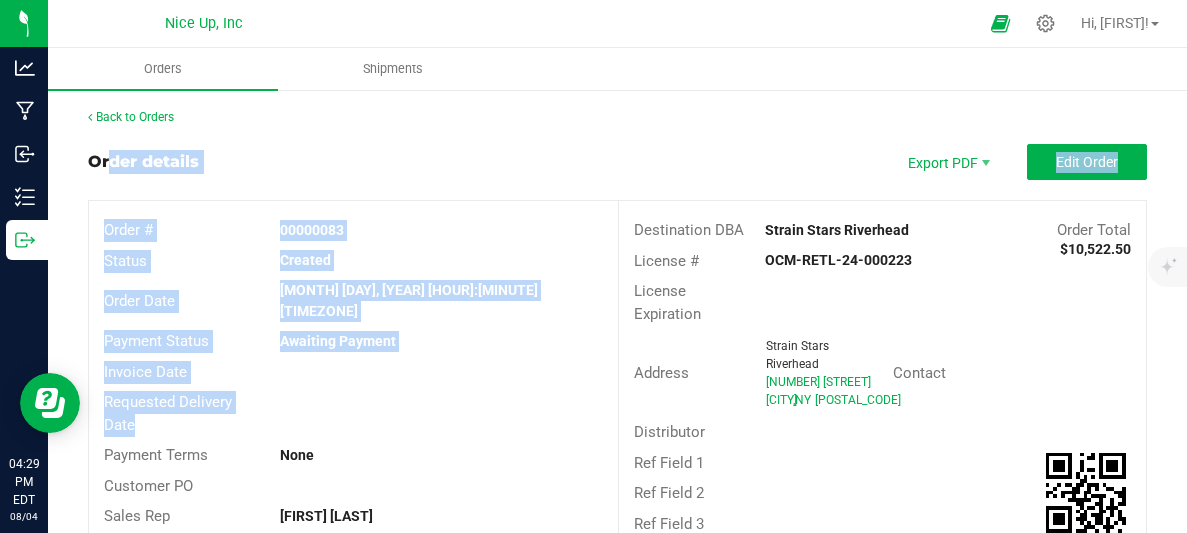 click on "Requested Delivery Date" at bounding box center (353, 413) 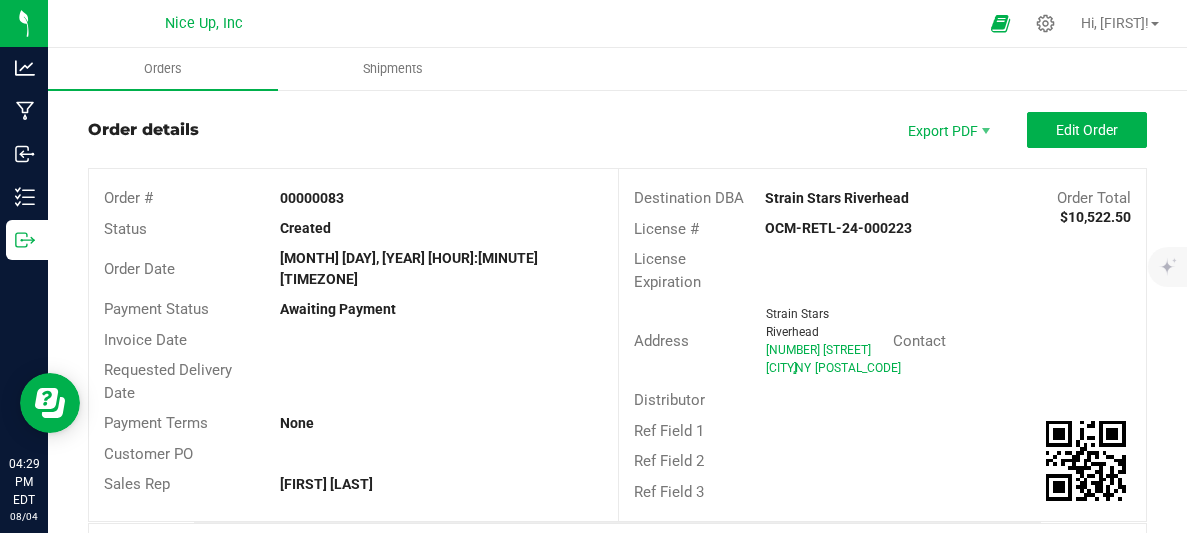 scroll, scrollTop: 33, scrollLeft: 0, axis: vertical 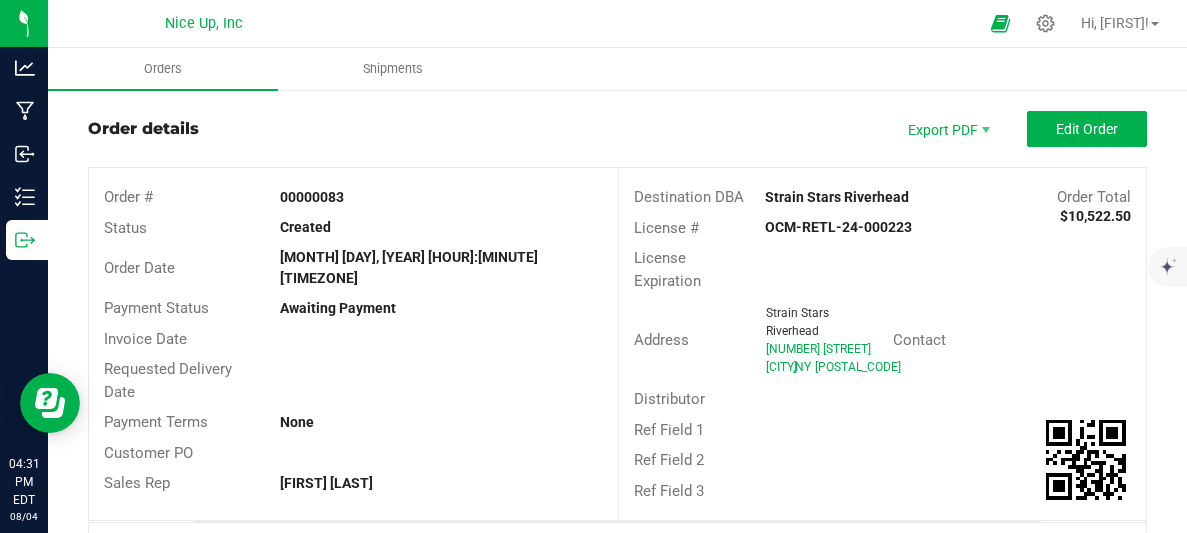 click on "Address  Strain Stars Riverhead 1871 Old Country Road Riverhead  ,  NY 11901" at bounding box center [756, 340] 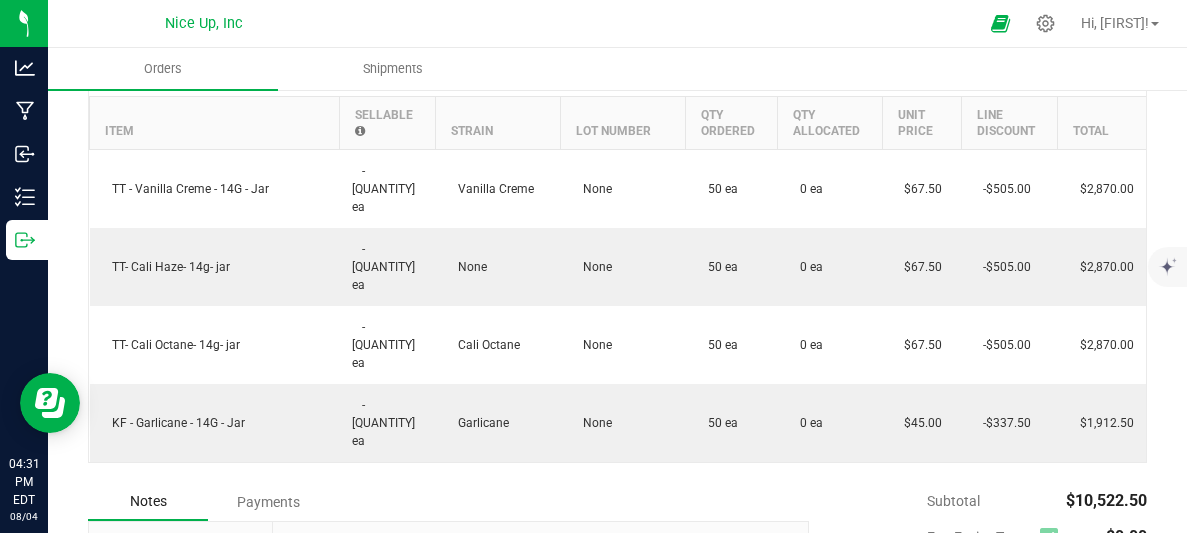 scroll, scrollTop: 518, scrollLeft: 0, axis: vertical 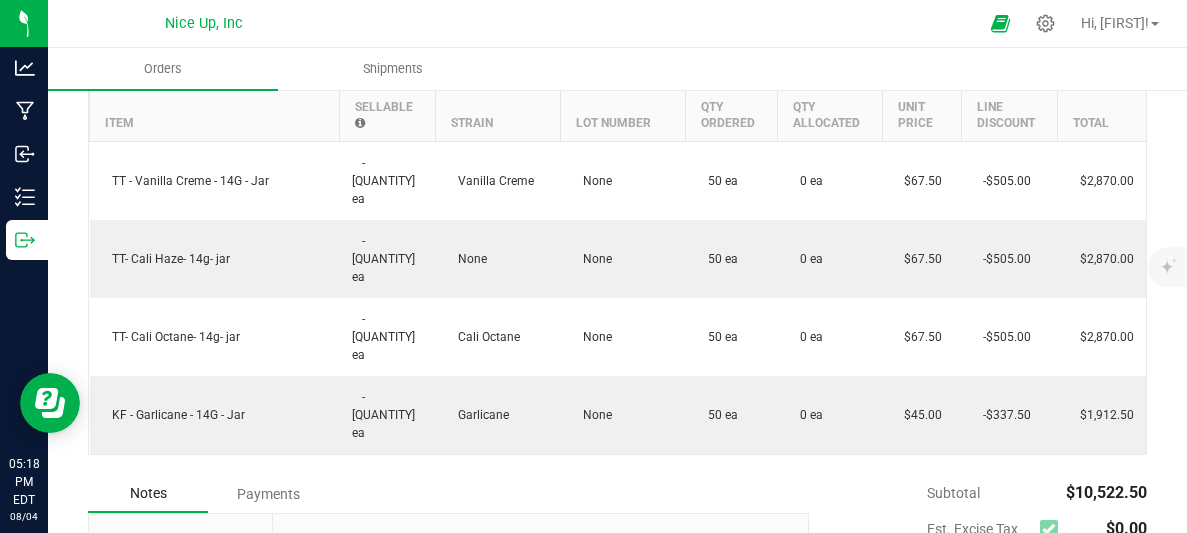 click at bounding box center [540, 648] 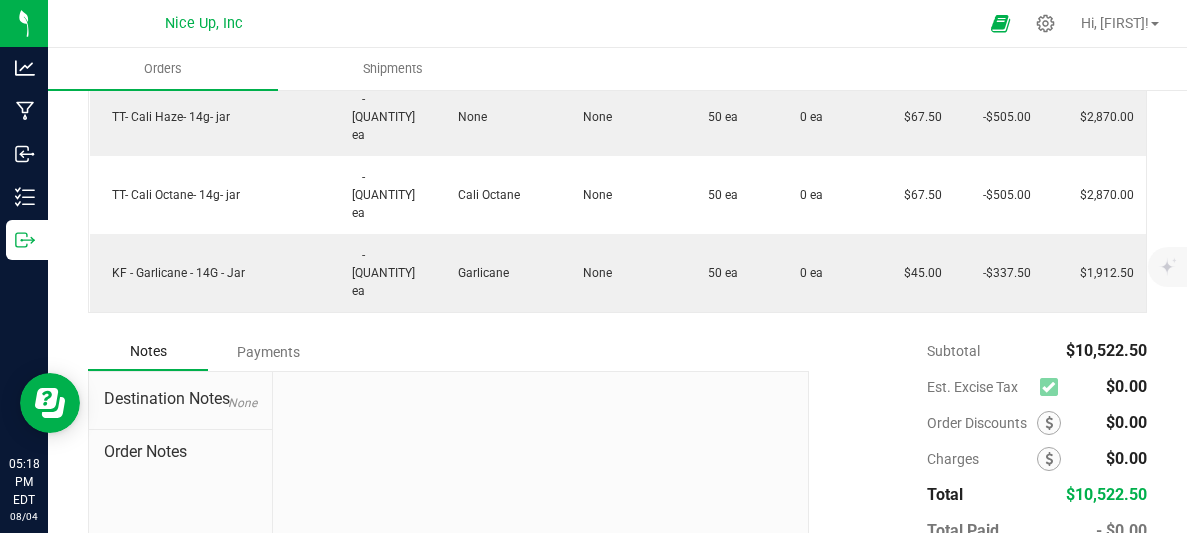 scroll, scrollTop: 0, scrollLeft: 0, axis: both 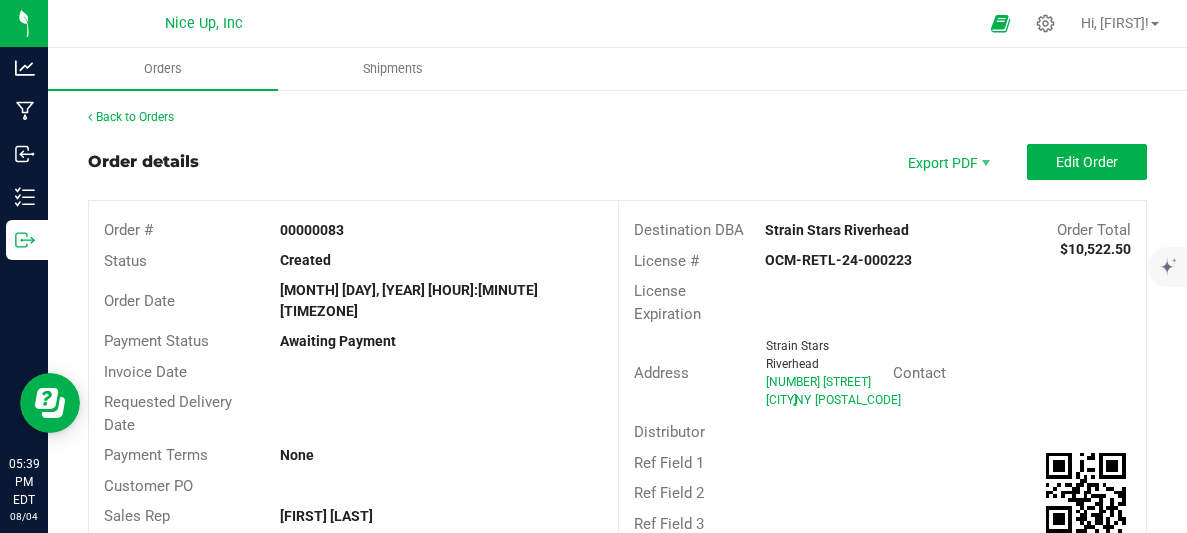 click on "Order details   Export PDF   Edit Order   Order #   00000083   Status   Created   Order Date   [MONTH] [DAY], [YEAR] [HOUR]:[MINUTE] [TIMEZONE]   Payment Status   Awaiting Payment   Invoice Date      Requested Delivery Date      Payment Terms   None   Customer PO      Sales Rep   [FIRST] [LAST]   Destination DBA   Strain Stars Riverhead   Order Total   $10,522.50   License #   OCM-RETL-24-000223   License Expiration   Address  Strain Stars Riverhead 1871 Old Country Road Riverhead  ,  NY 11901  Contact   Distributor      Ref Field 1      Ref Field 2      Ref Field 3
Order Details Print All Labels Item  Sellable  Strain  Lot Number  Qty Ordered Qty Allocated Unit Price Line Discount Total  TT - Vanilla Creme - 14G - Jar   -[QUANTITY] ea   Vanilla Creme   None   50 ea   0 ea   $67.50   -$505.00   $2,870.00   TT- Cali Haze- 14g- jar   -[QUANTITY] ea   None" at bounding box center [617, 704] 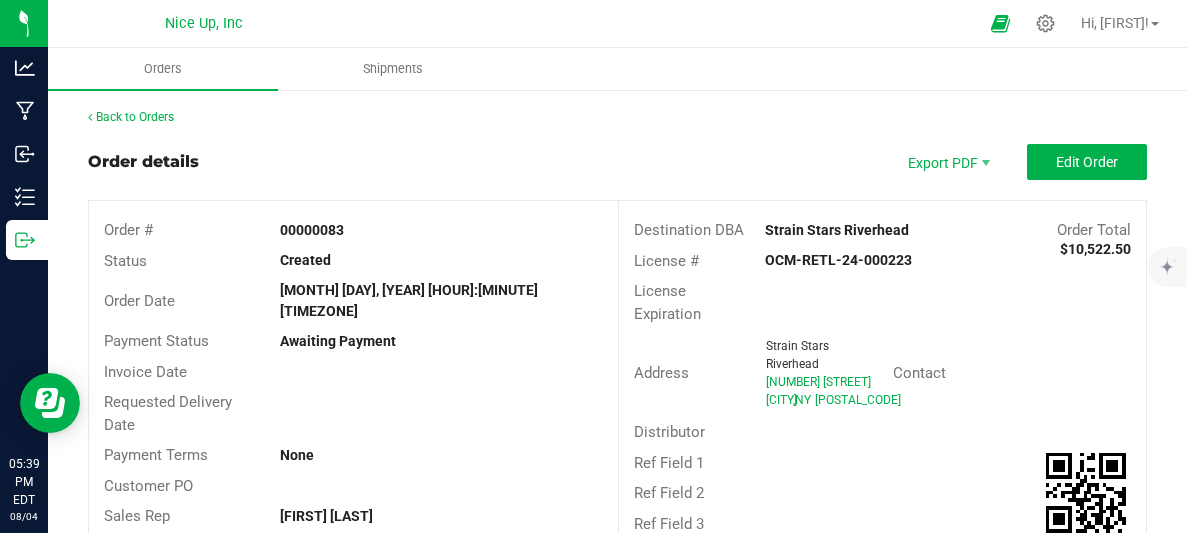 click on "Back to Orders" at bounding box center (617, 117) 